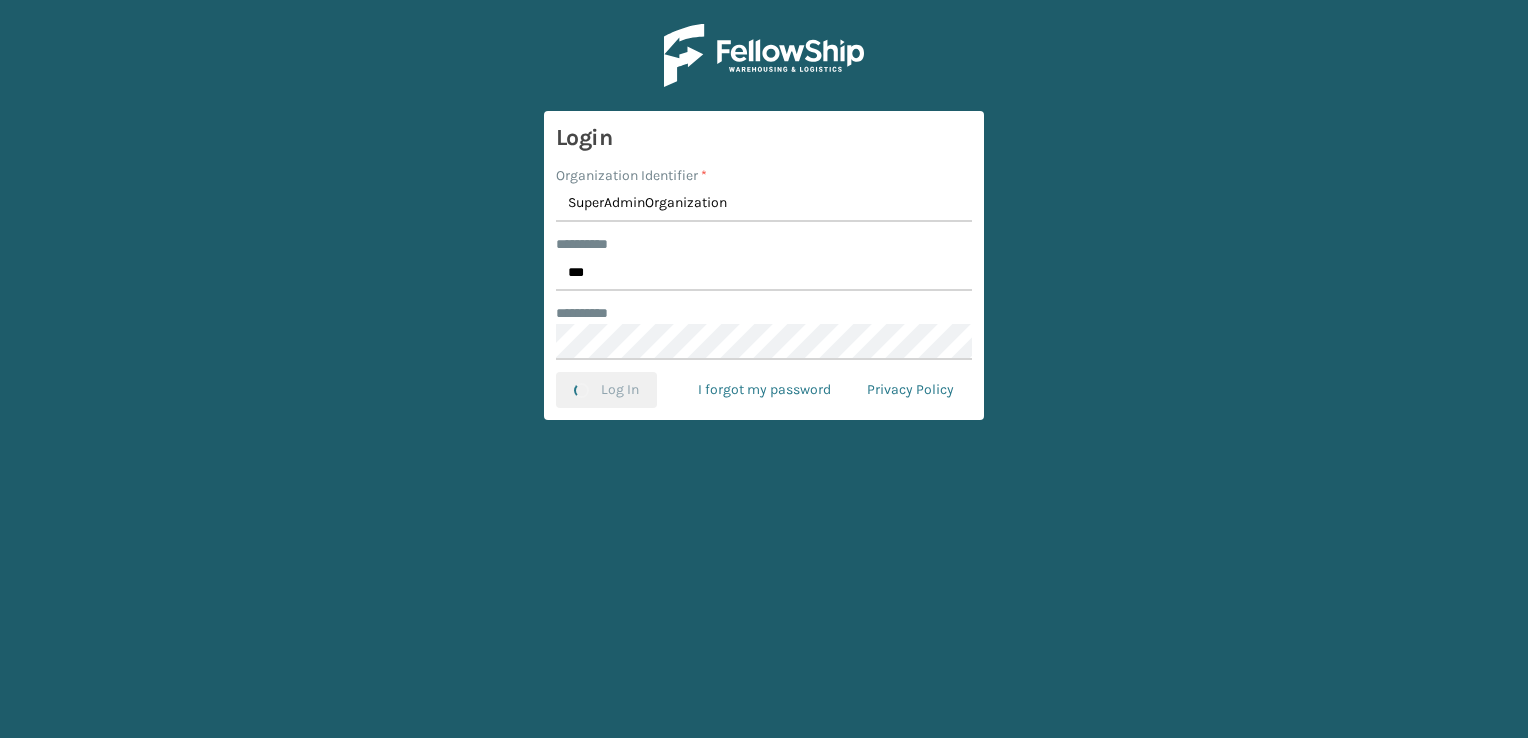 scroll, scrollTop: 0, scrollLeft: 0, axis: both 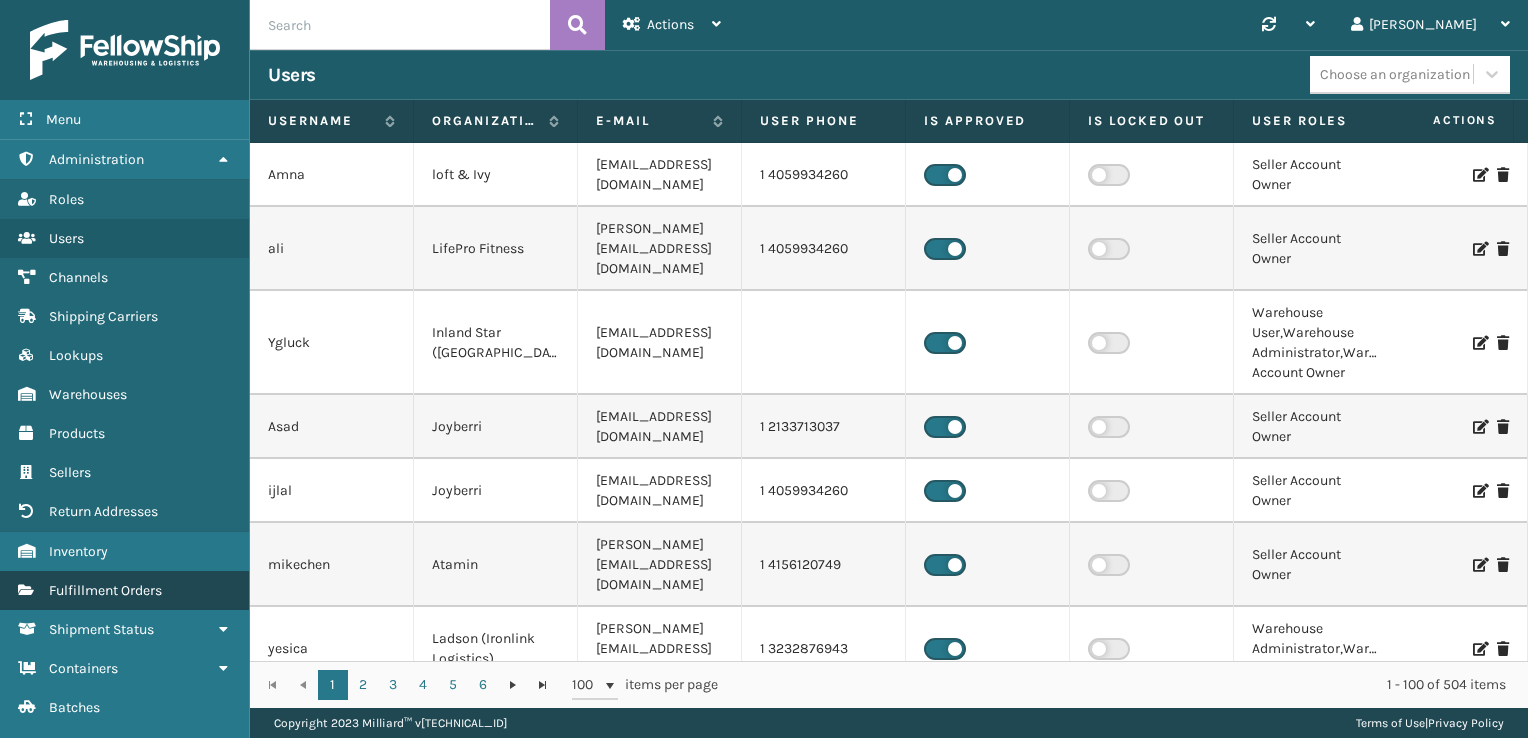 click on "Fulfillment Orders" at bounding box center (105, 590) 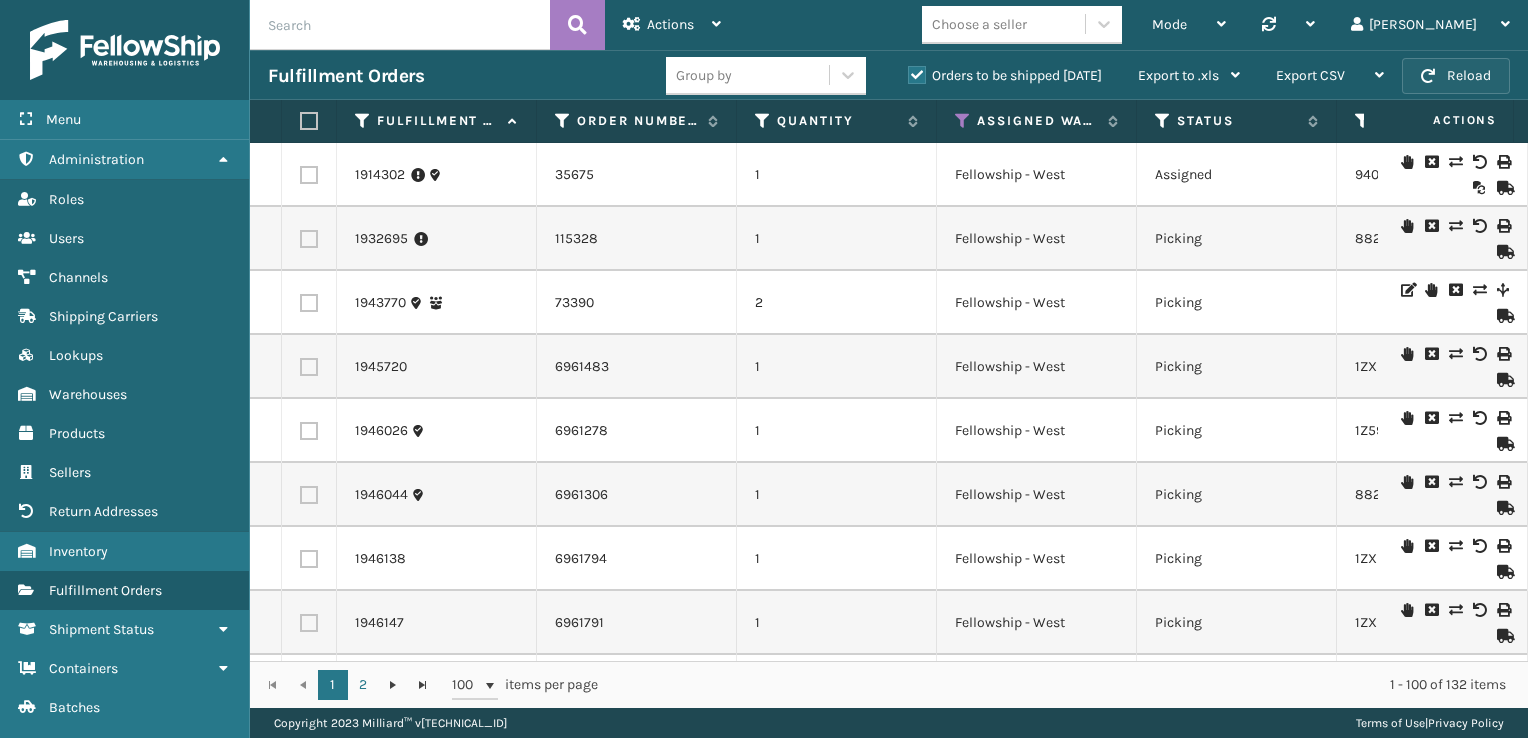 click on "Reload" at bounding box center [1456, 76] 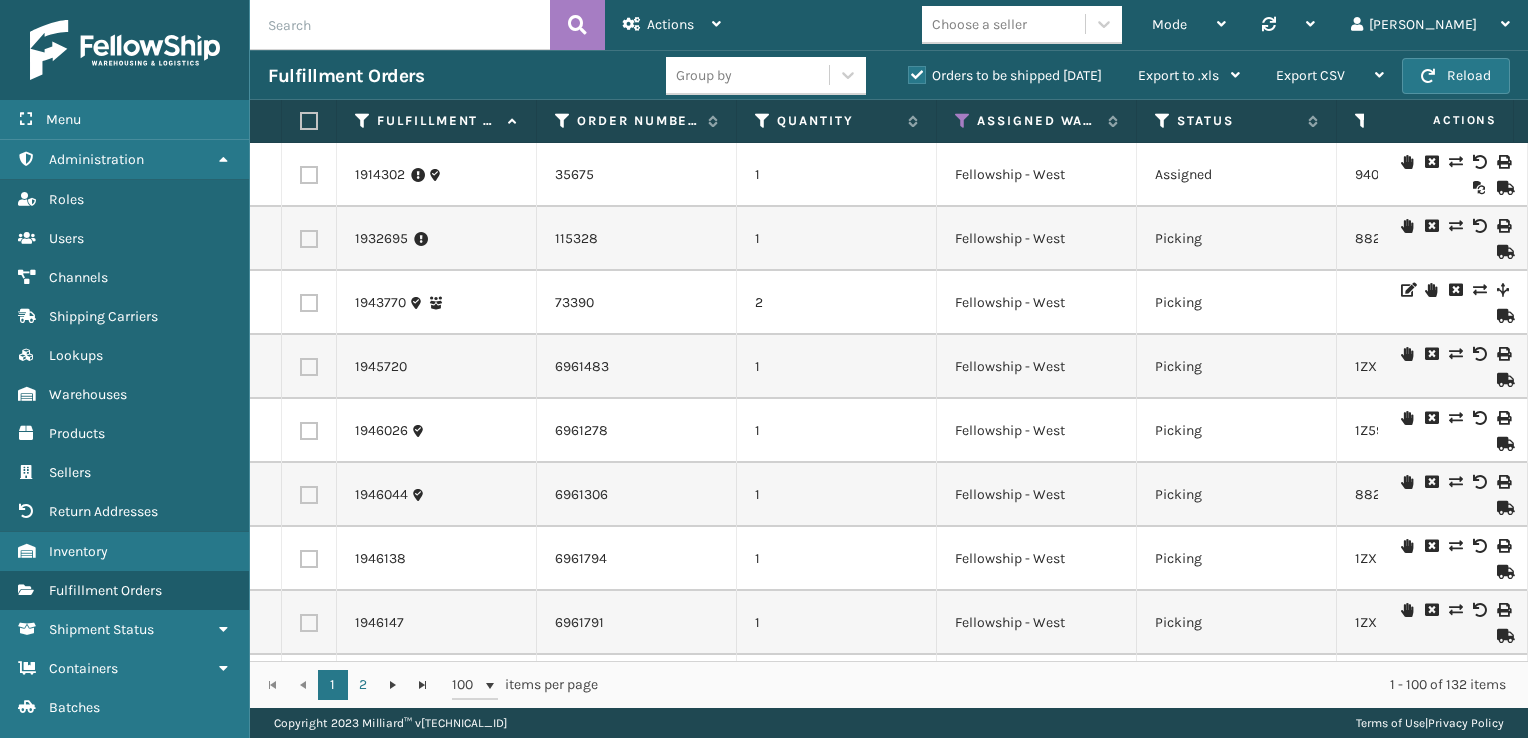 scroll, scrollTop: 0, scrollLeft: 28, axis: horizontal 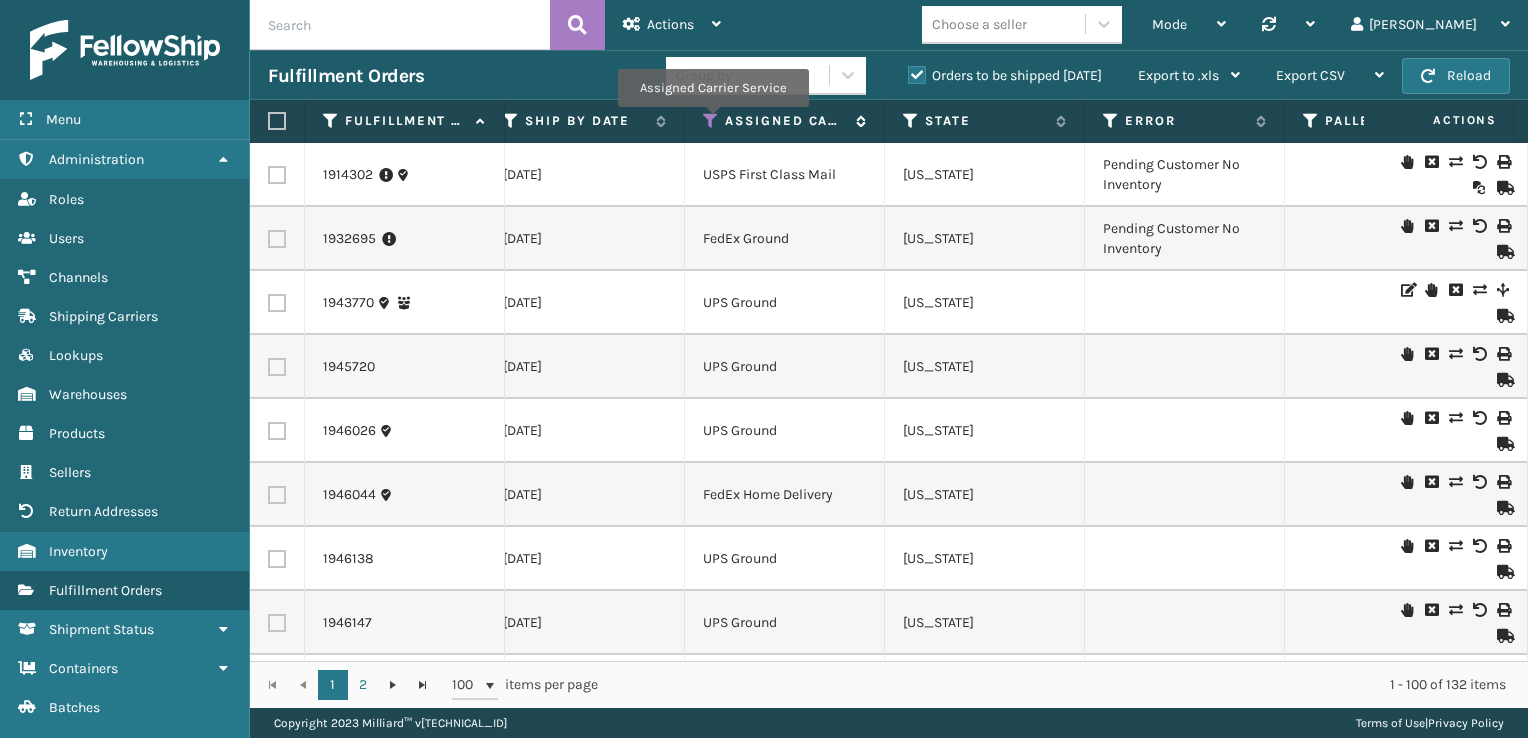 click at bounding box center [711, 121] 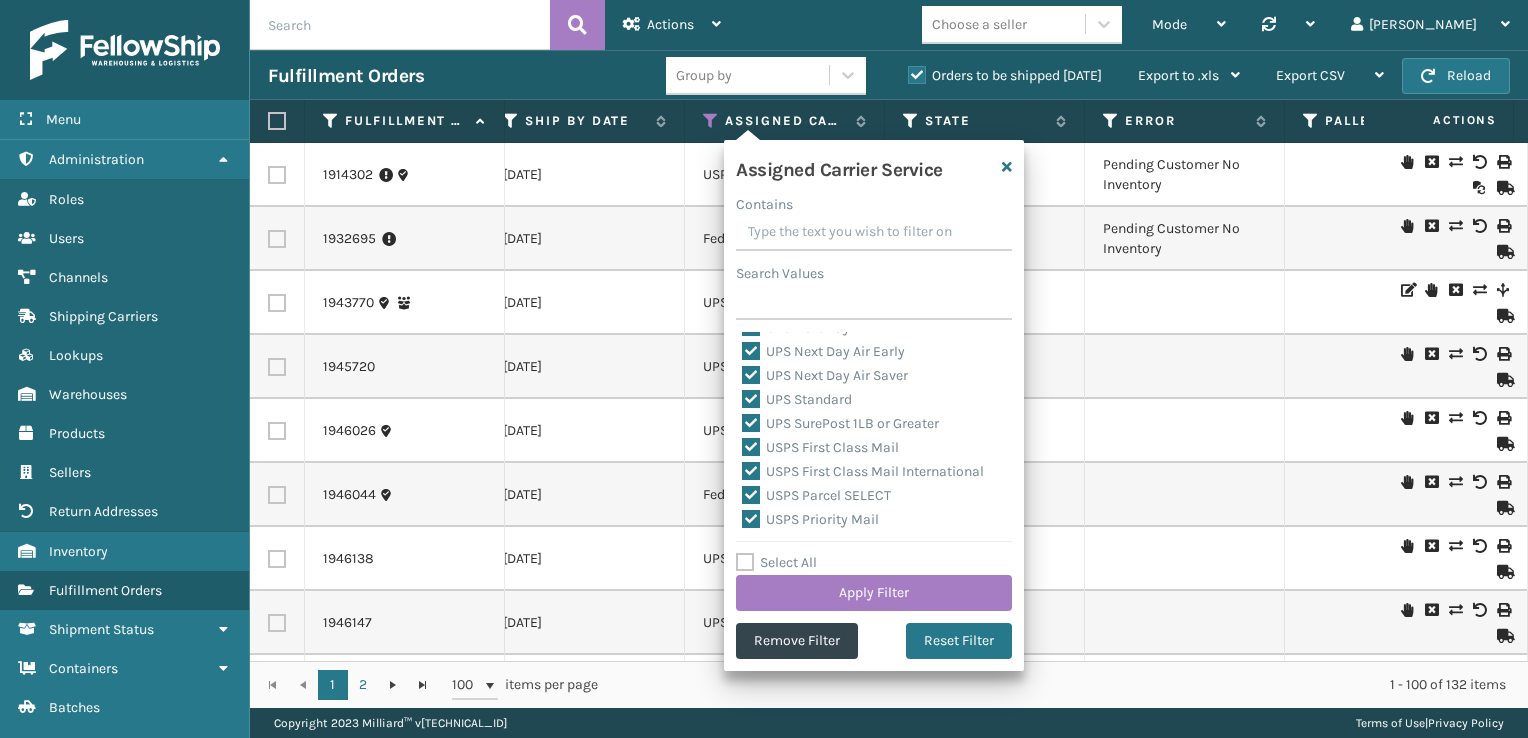 scroll, scrollTop: 592, scrollLeft: 0, axis: vertical 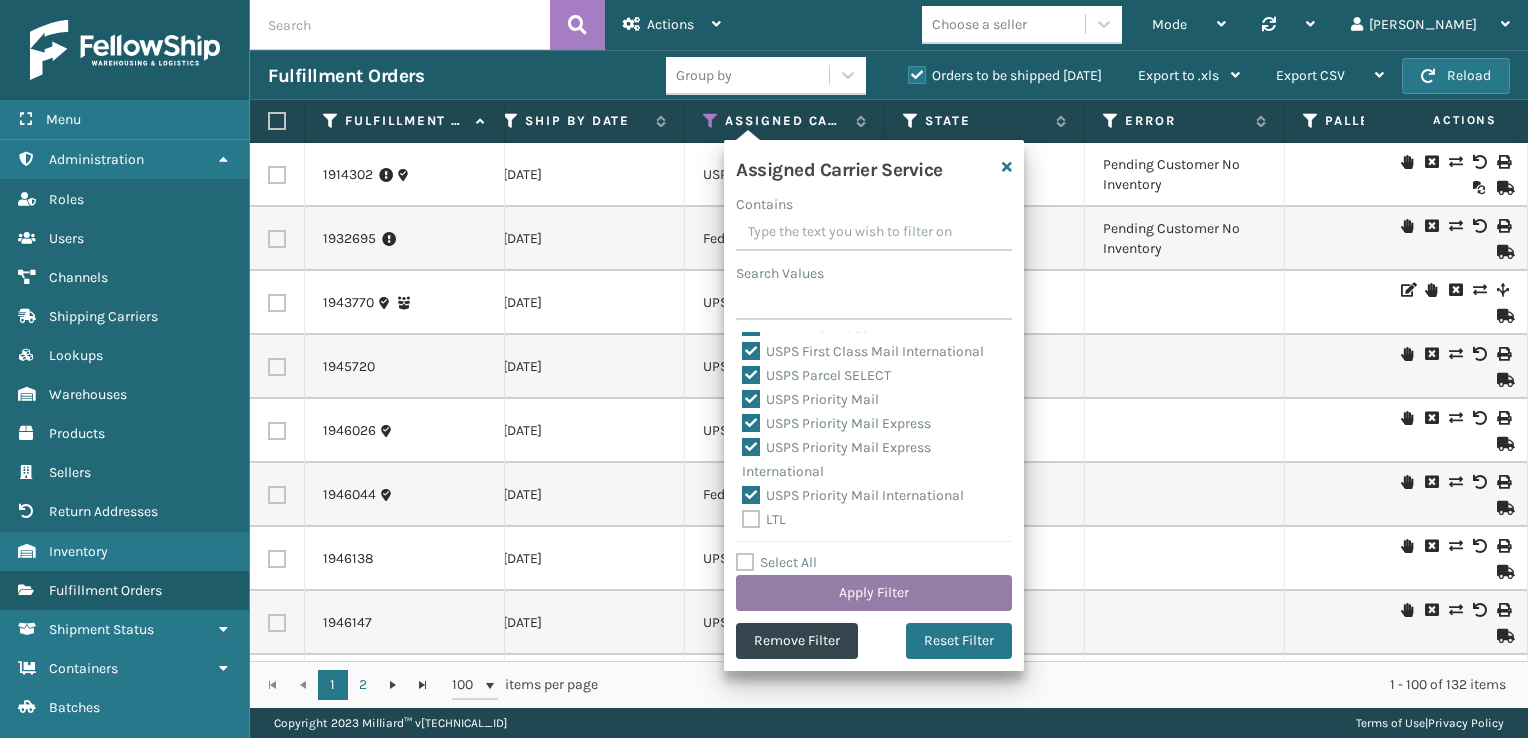 click on "Apply Filter" at bounding box center [874, 593] 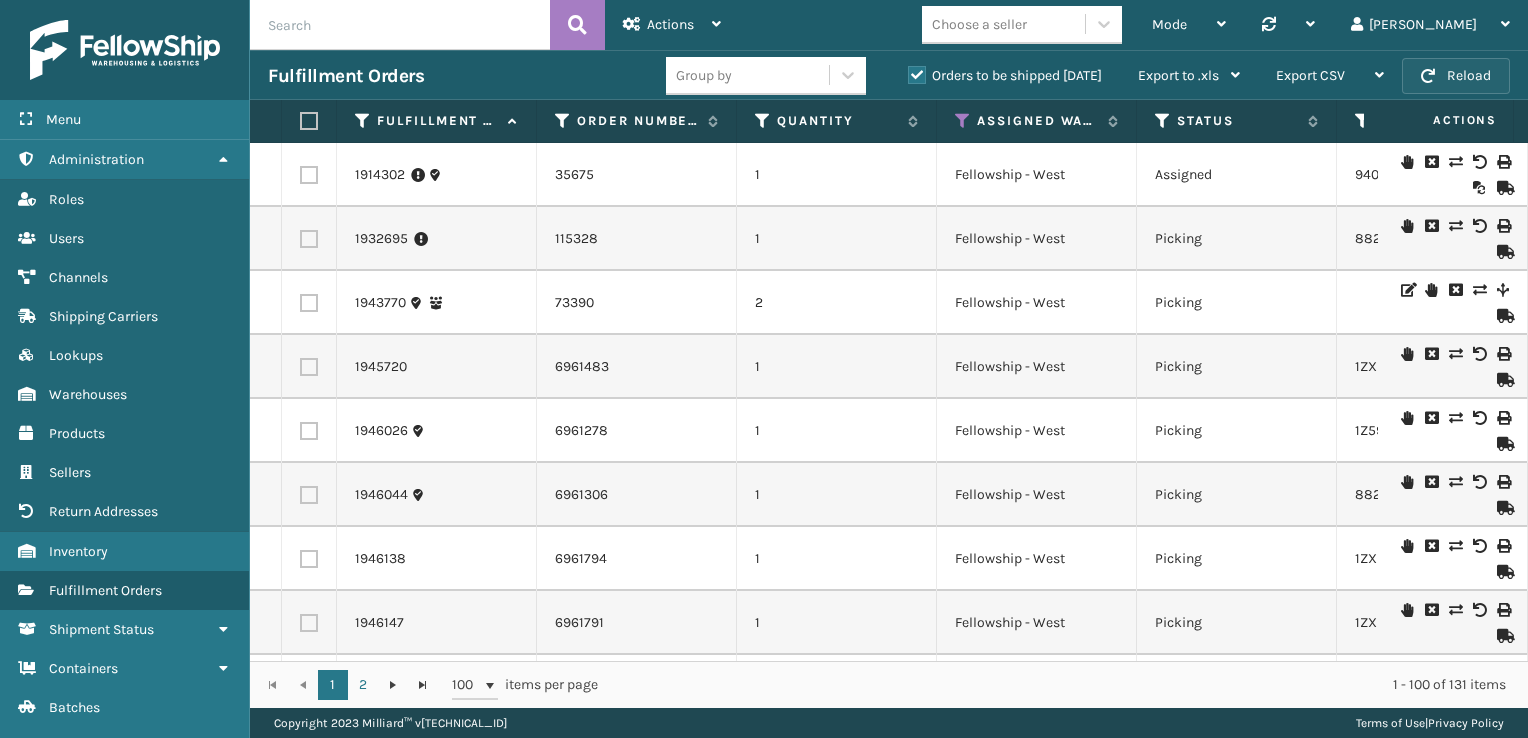 click at bounding box center (1428, 76) 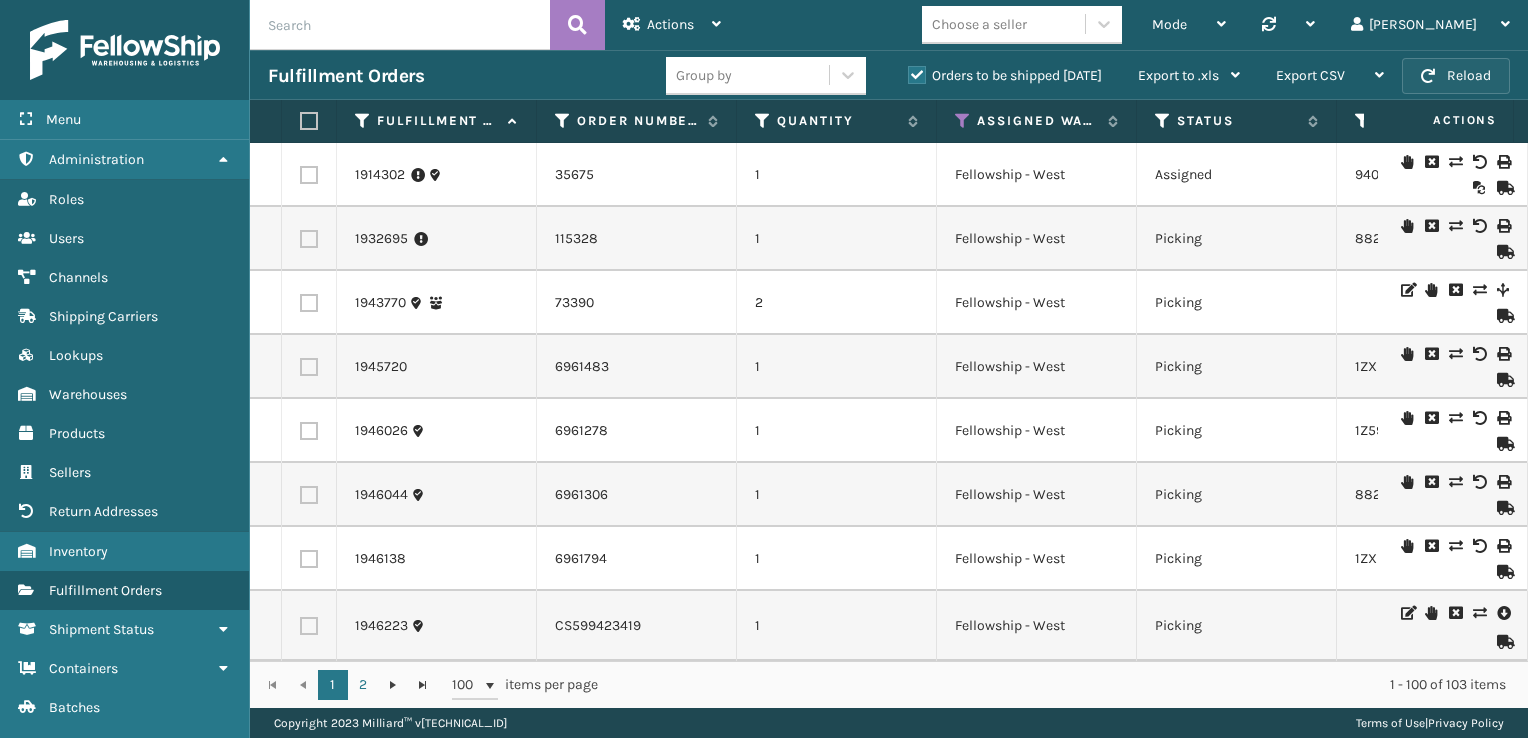 click on "Reload" at bounding box center (1456, 76) 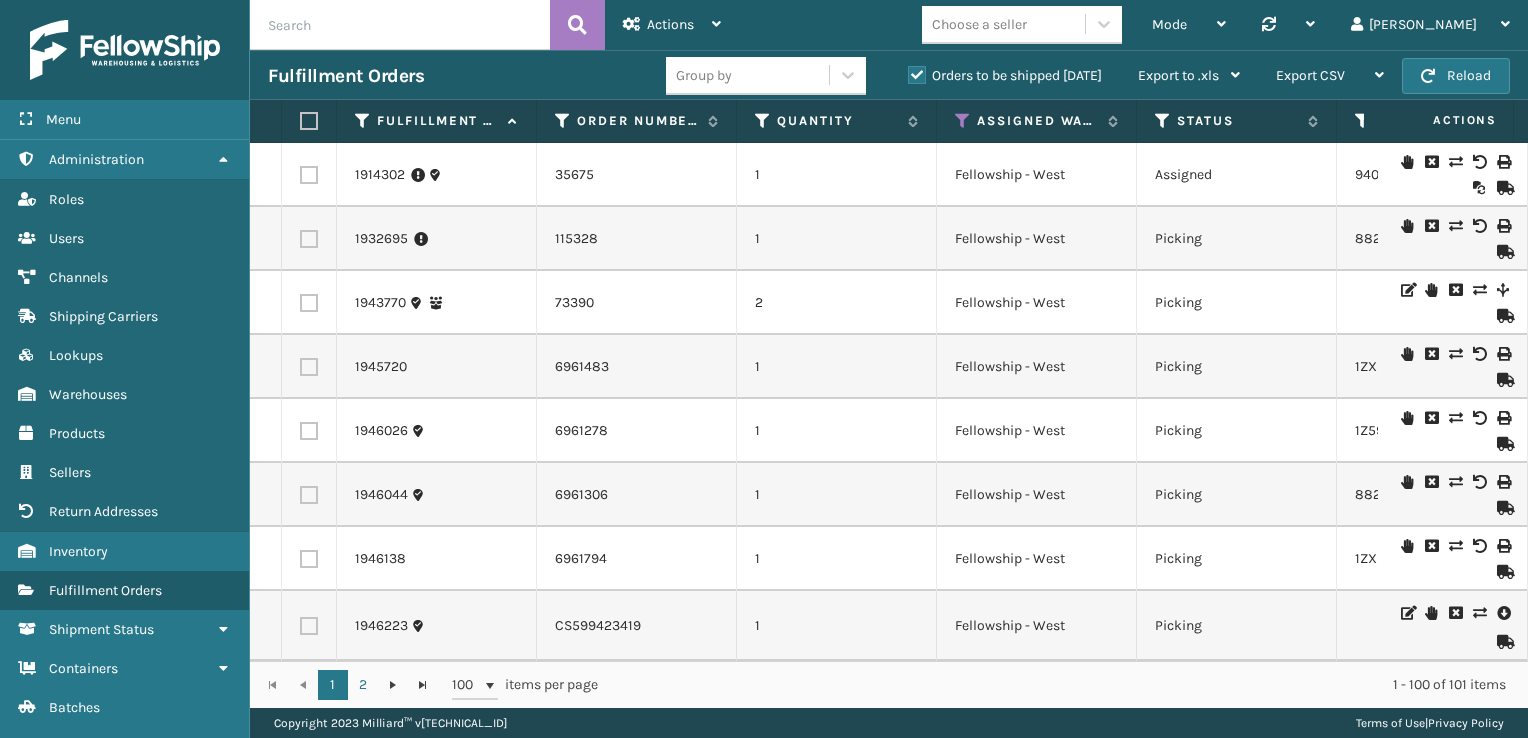 scroll, scrollTop: 0, scrollLeft: 20, axis: horizontal 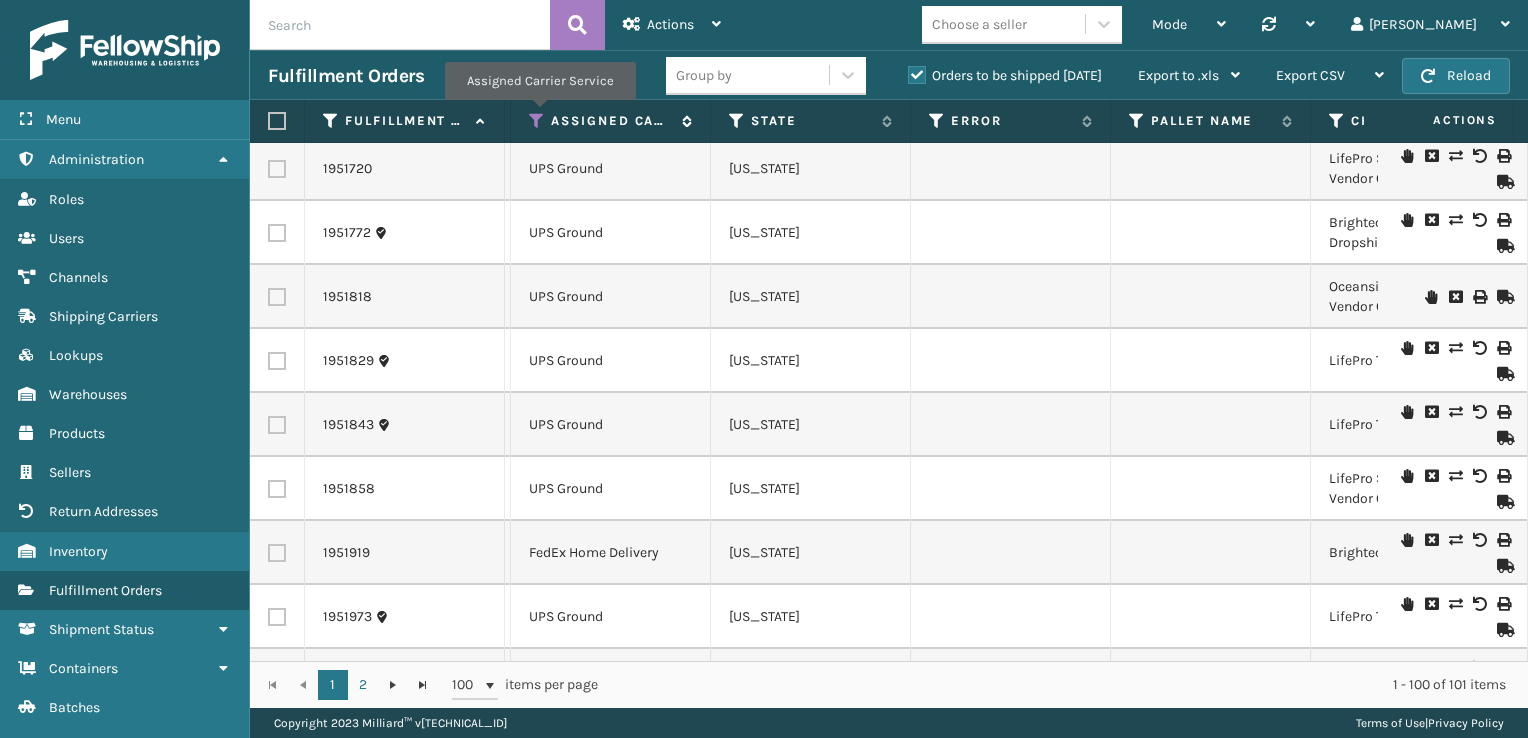 click at bounding box center [537, 121] 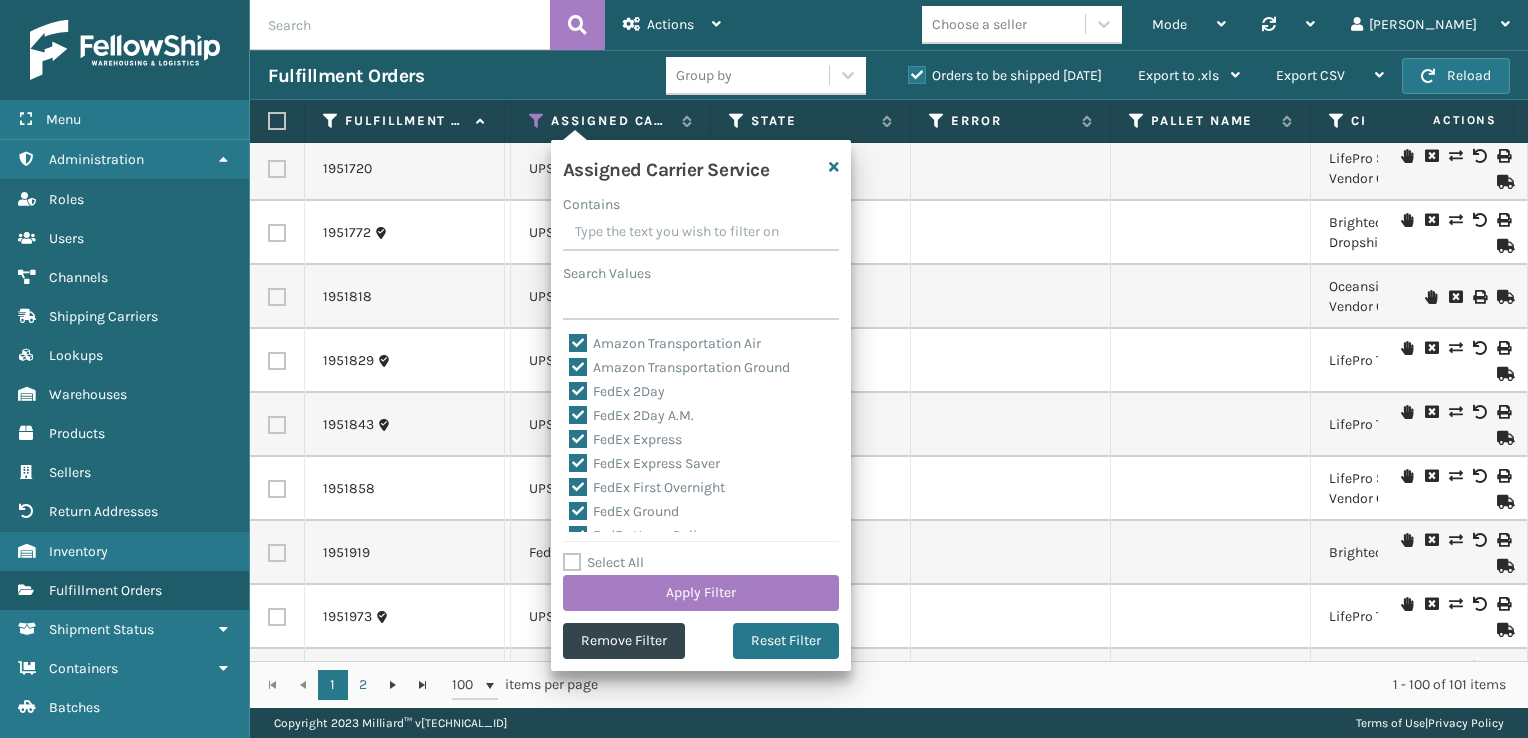 click on "Contains" at bounding box center (701, 233) 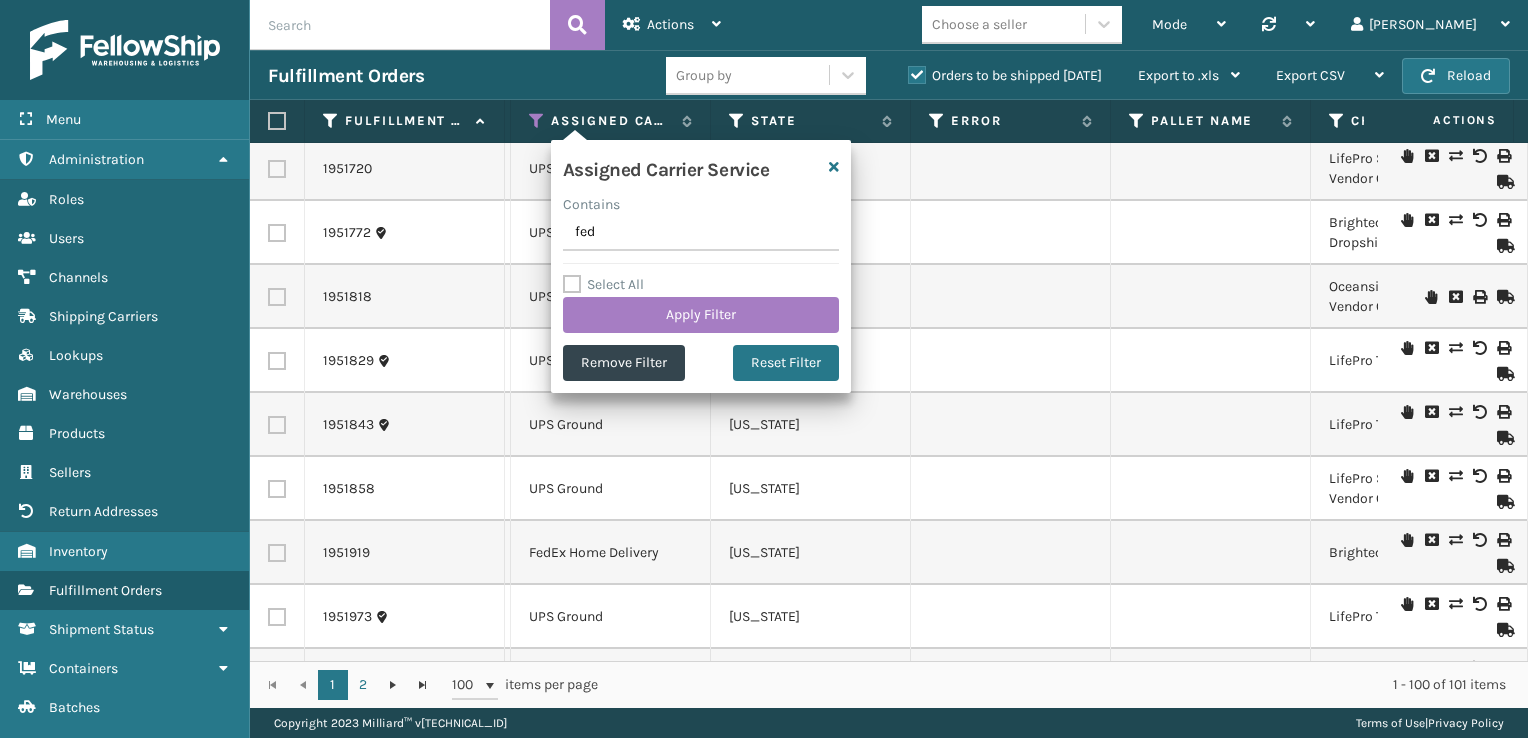 type on "fede" 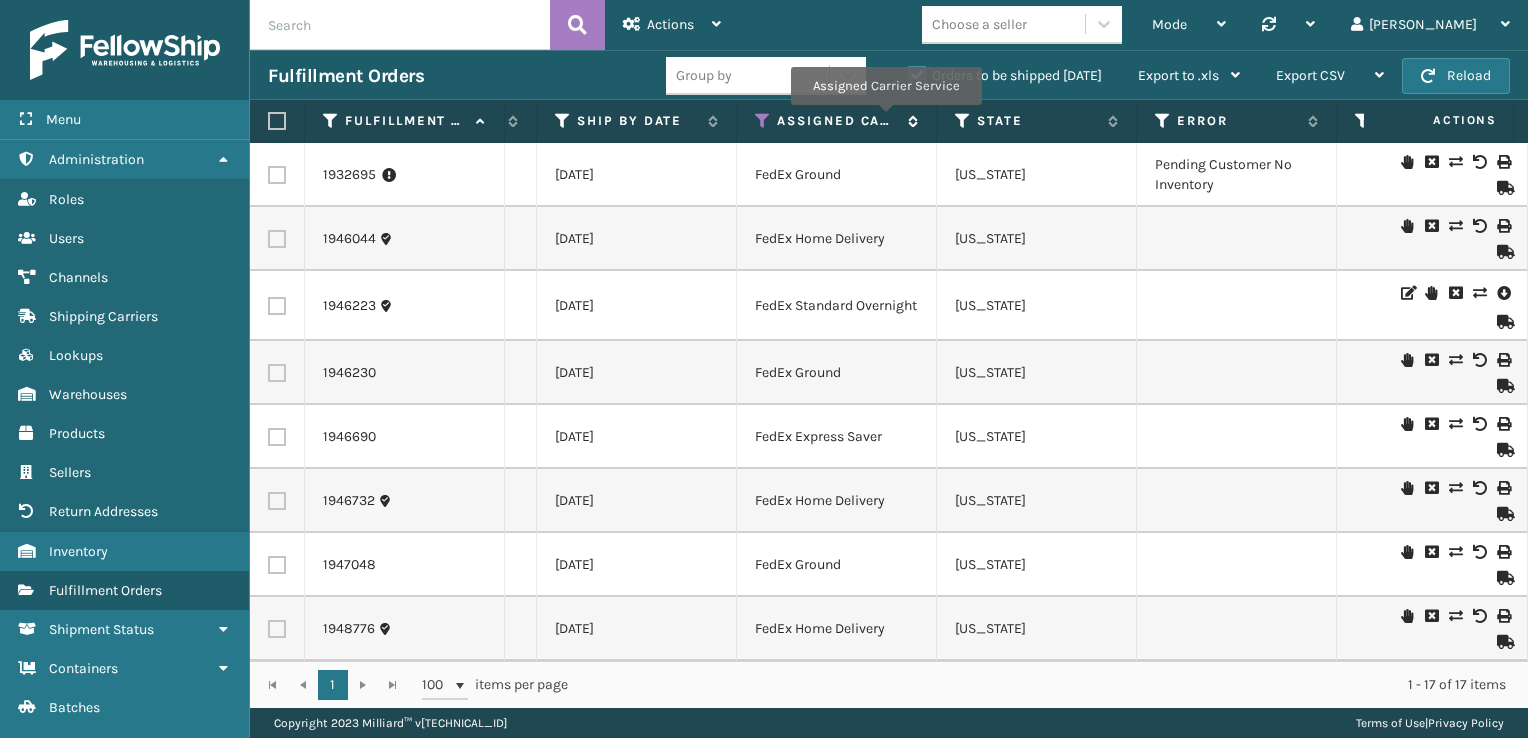 click on "Assigned Carrier Service" at bounding box center (837, 121) 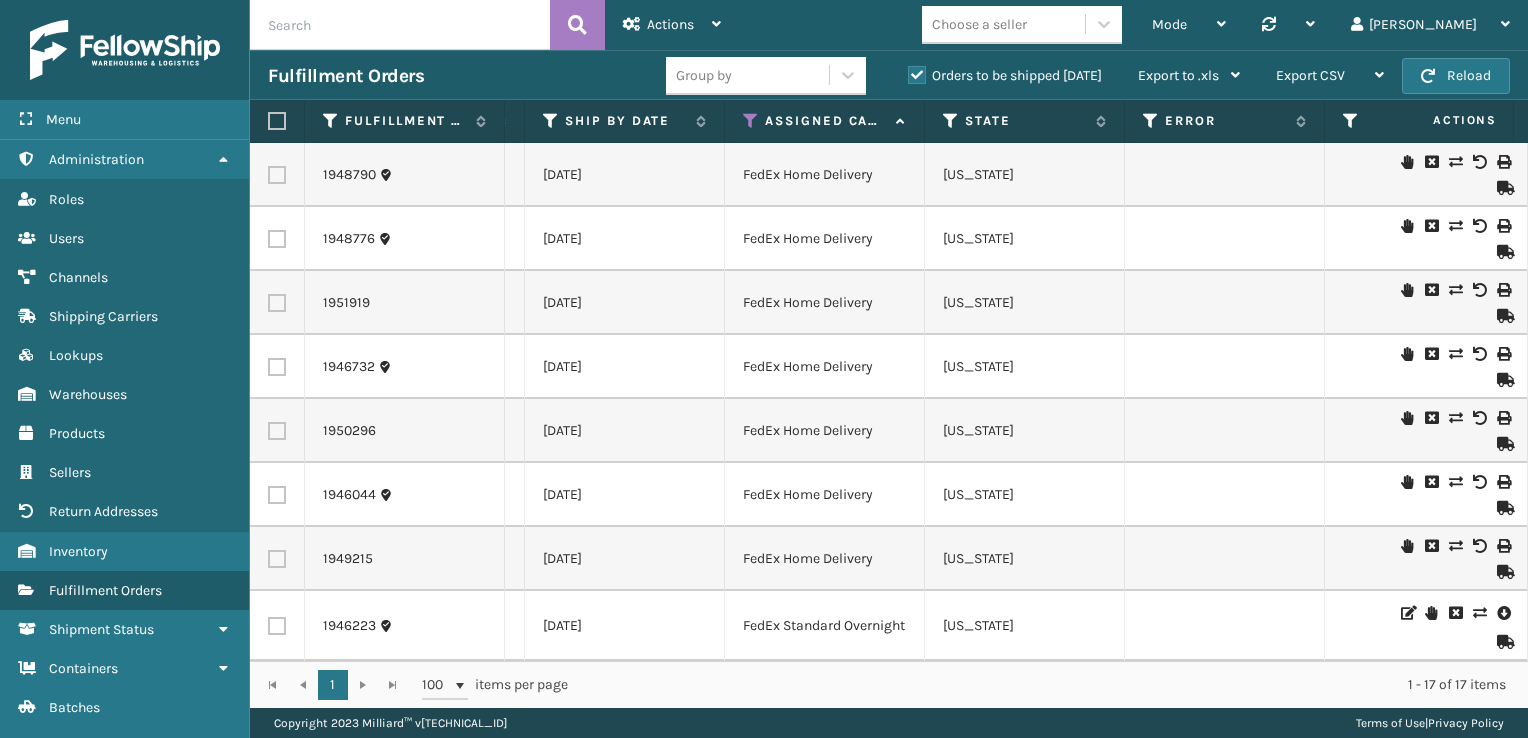 click on "1946690 8075825285 1 Fellowship - West Picking 882739538752 [DATE] FedEx Express Saver [US_STATE] Brightech Target Brightech LogicBroker - [DATE] 1947048 8085832321 1 Fellowship - West Picking 882739578506 [DATE] FedEx Ground [US_STATE] Brightech Target Brightech LogicBroker - [DATE] 1932695 115328 1 Fellowship - West Picking 882636759846 [DATE] FedEx Ground [US_STATE] Pending Customer No Inventory [US_STATE] Design Shopify [US_STATE] Design Den Shopify - [DATE] 1946230 8085771625 1 Fellowship - West Picking 882739570550 [DATE] FedEx Ground [US_STATE] Brightech Target Brightech LogicBroker - [DATE] 1950092 8086102262 1 Fellowship - West Picking 882739492871 [DATE] FedEx Ground [US_STATE] Brightech Target Brightech LogicBroker - [DATE] 1949519 8067034742 1 Fellowship - West Picking 882739600670 [DATE] FedEx Ground [US_STATE] Brightech Target Brightech LogicBroker - [DATE] 1951278 8067424203 1 Fellowship - West Picking 882737440058 [DATE] FedEx Home Delivery [US_STATE] -" at bounding box center (889, 402) 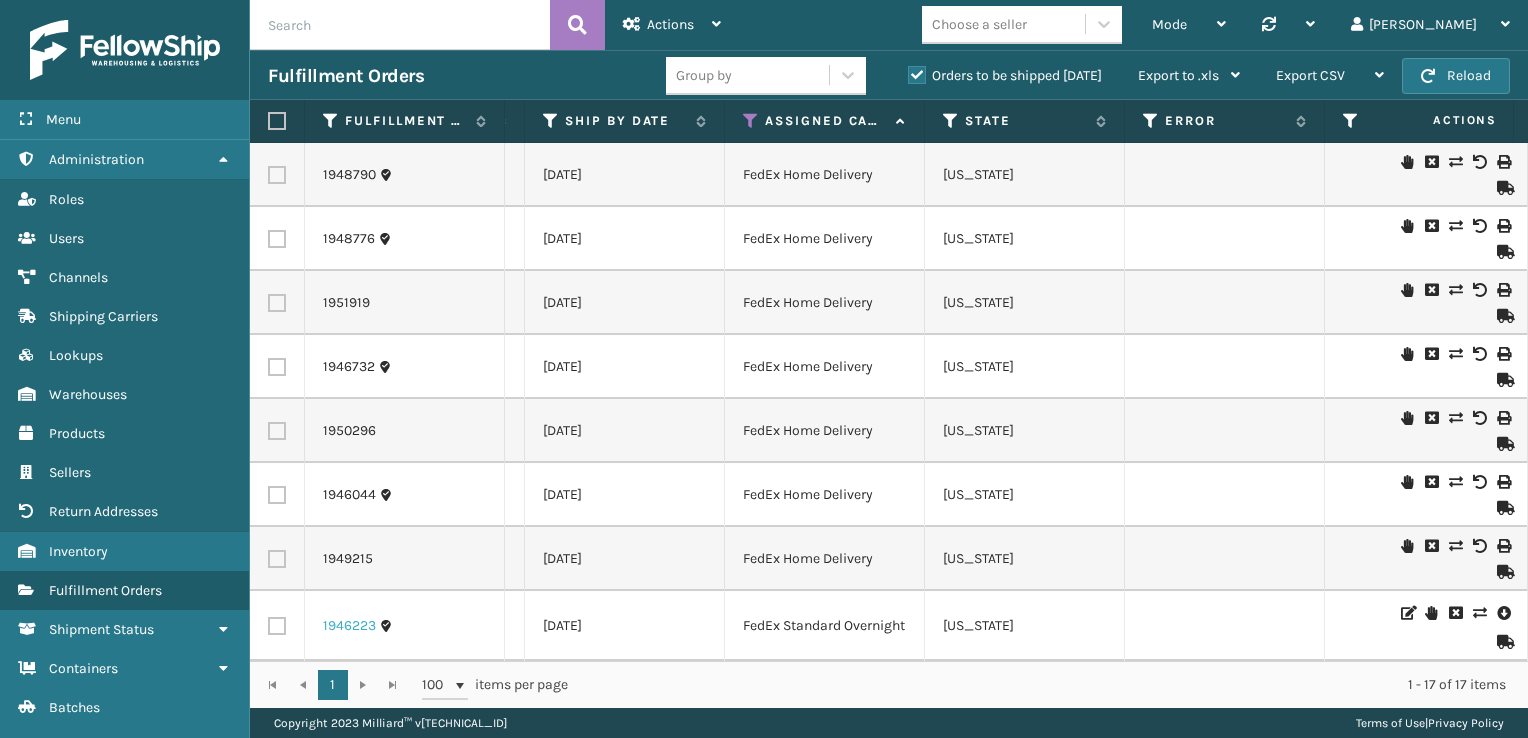 click on "1946223" at bounding box center (349, 626) 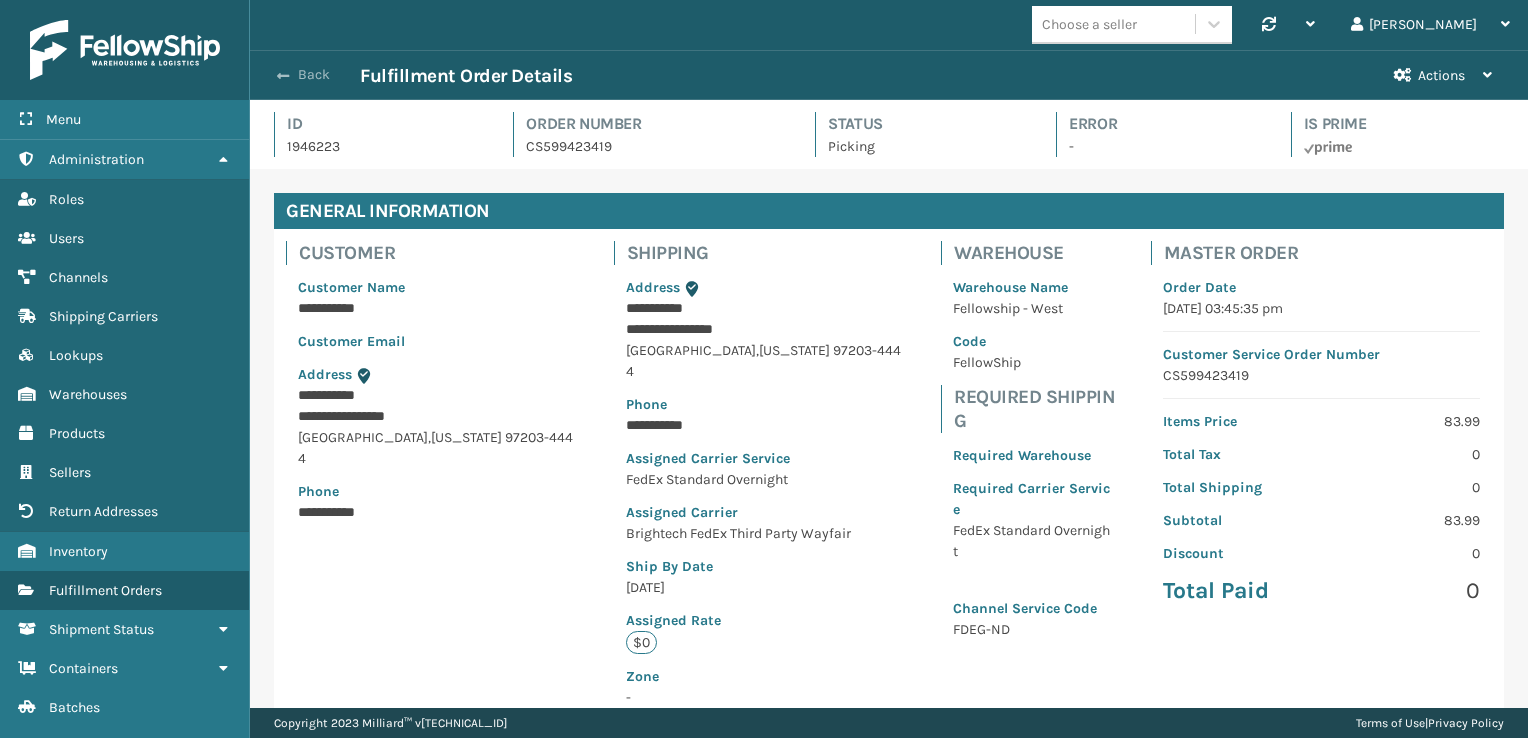 click at bounding box center (283, 76) 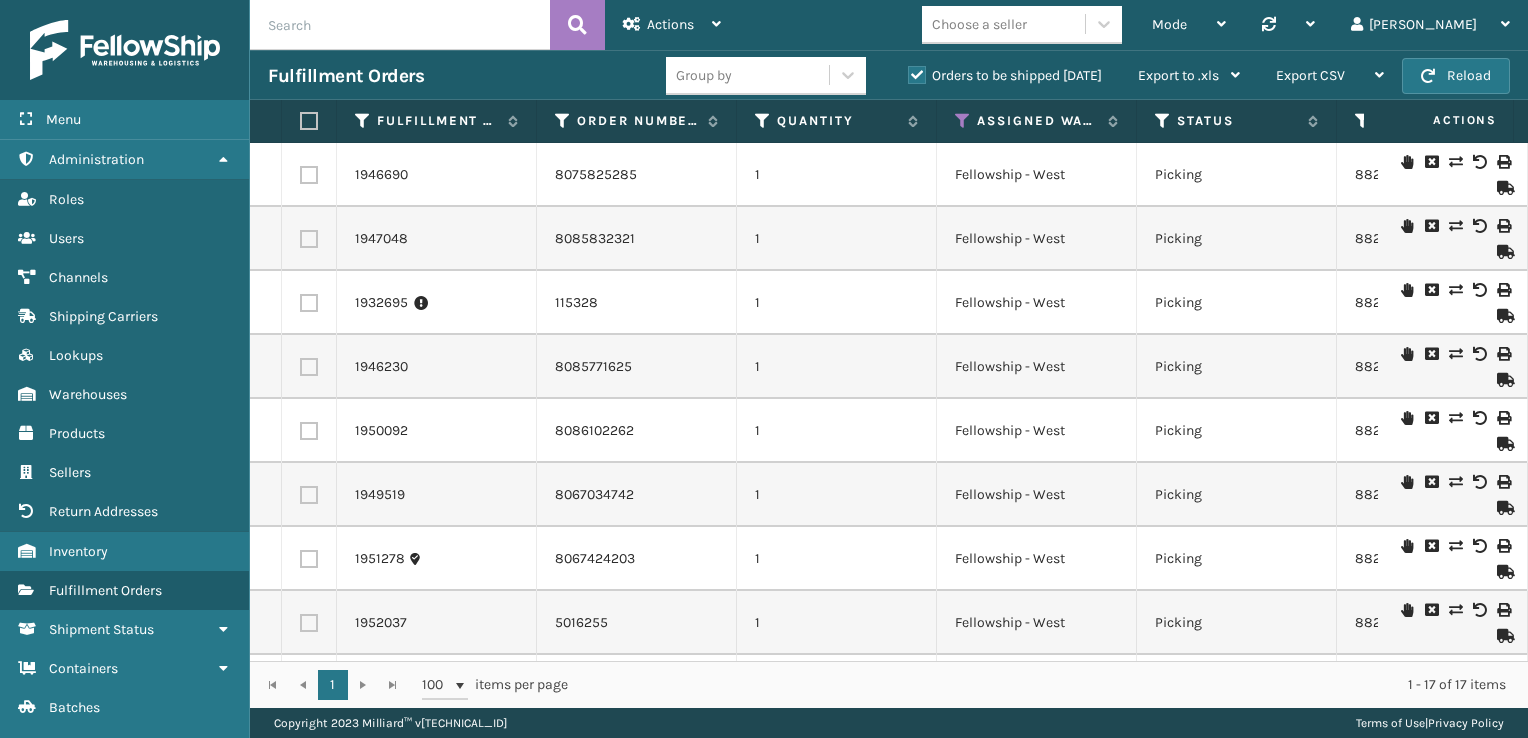 scroll, scrollTop: 0, scrollLeft: 21, axis: horizontal 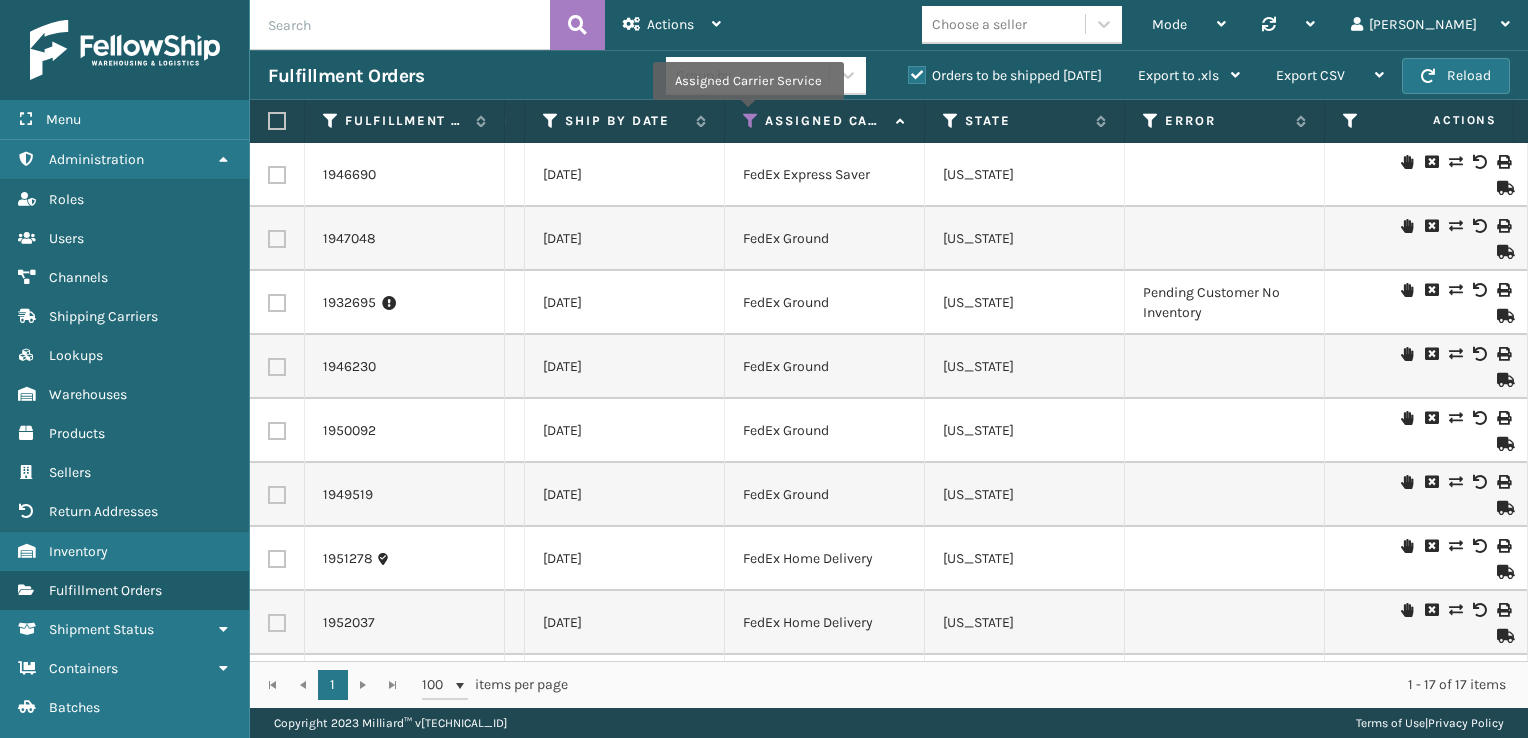 click at bounding box center [751, 121] 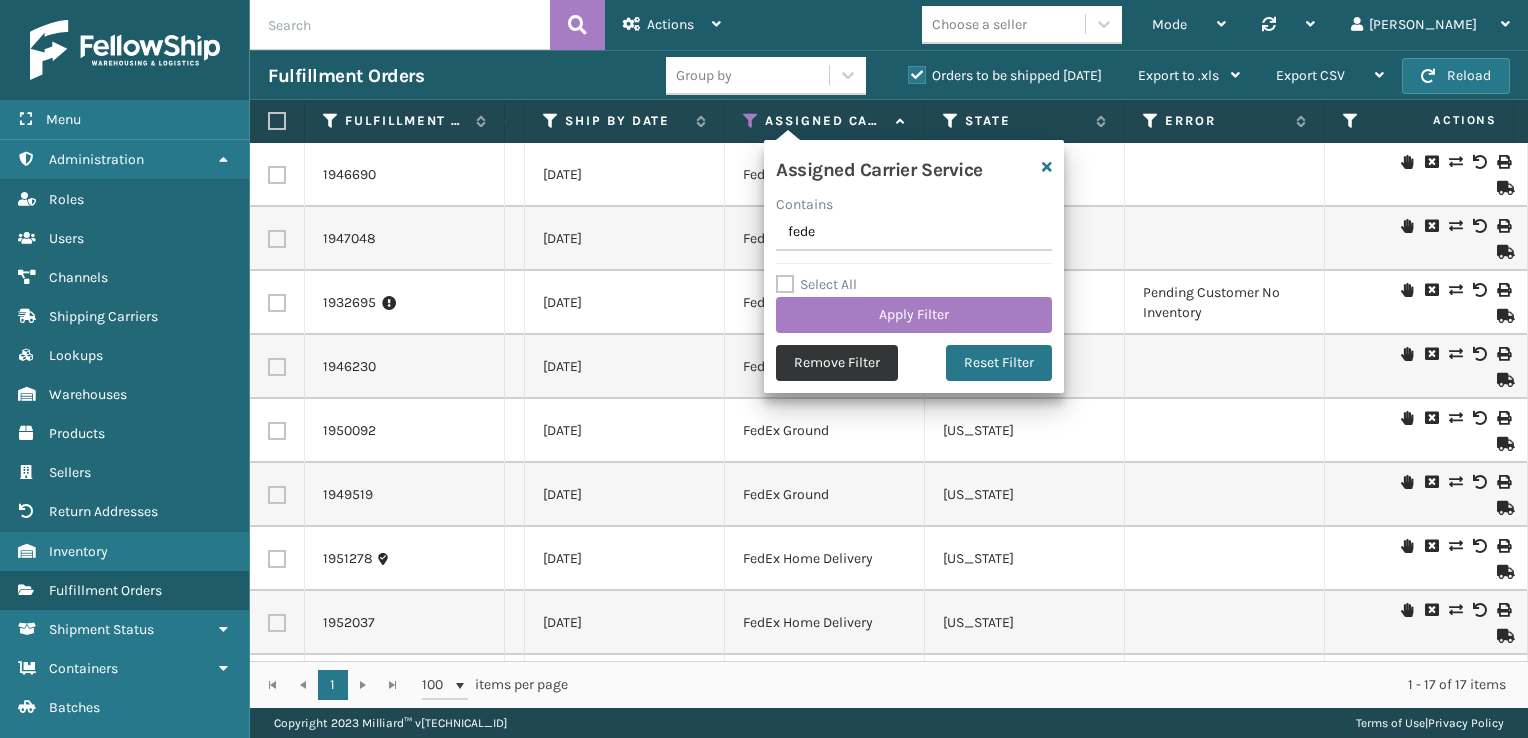 click on "Remove Filter" at bounding box center (837, 363) 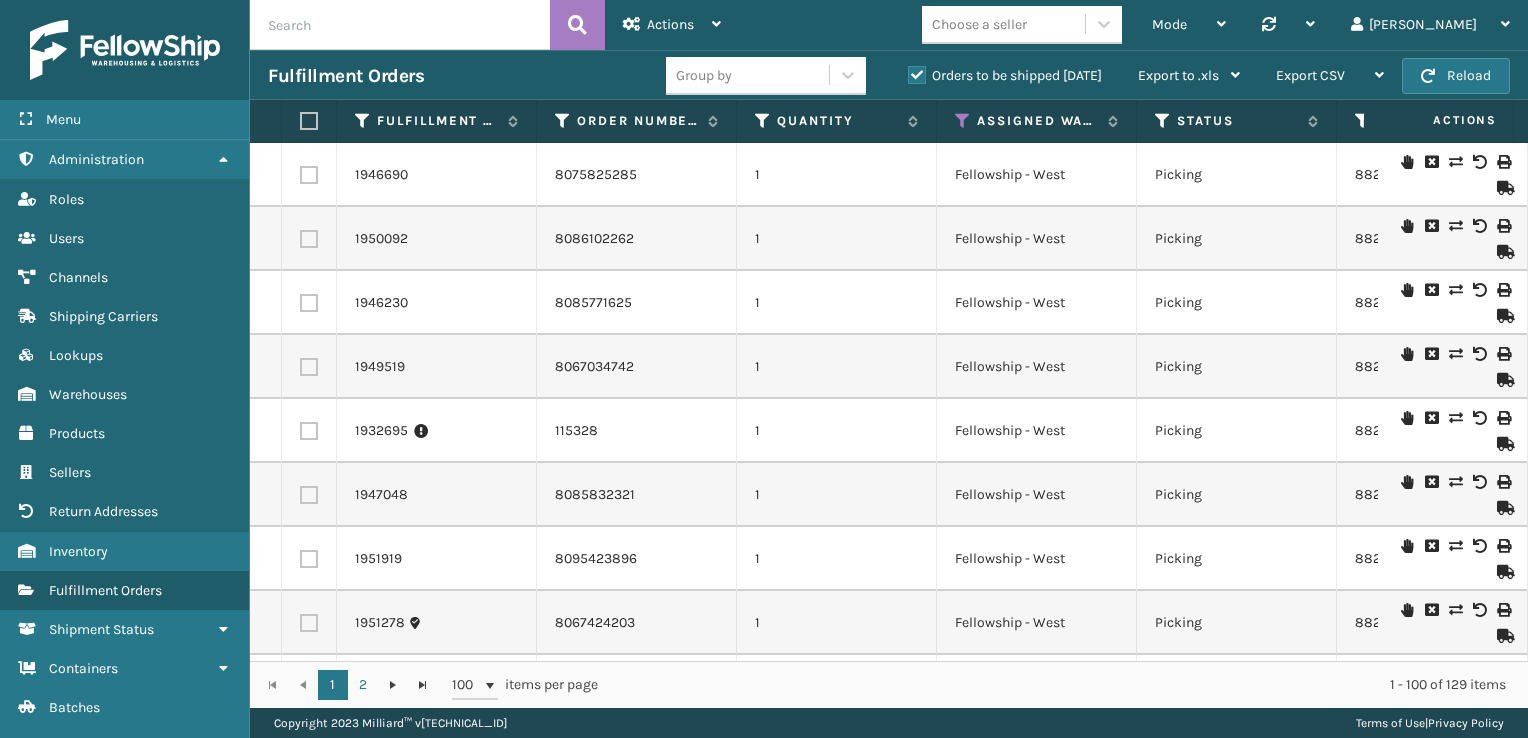 scroll, scrollTop: 0, scrollLeft: 21, axis: horizontal 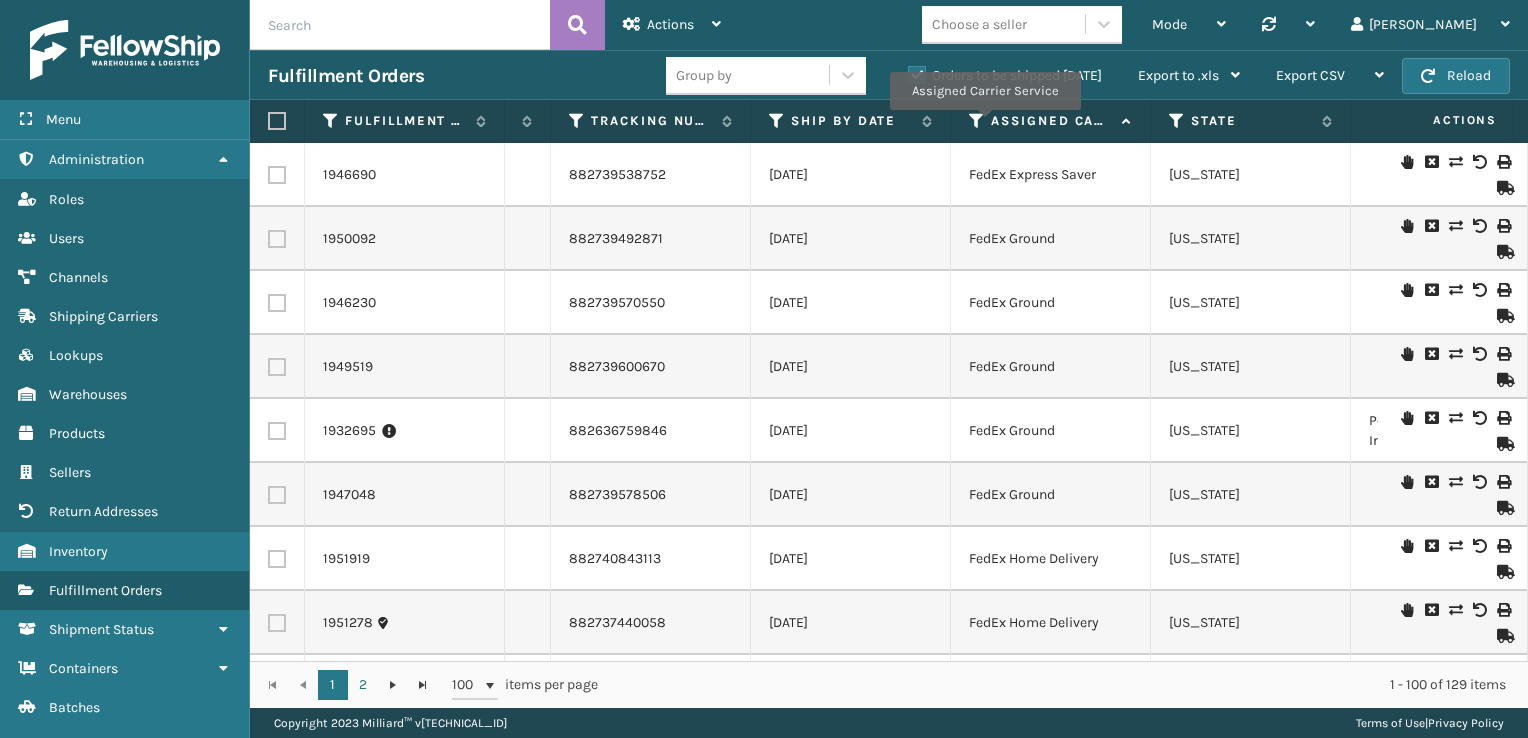 click at bounding box center [977, 121] 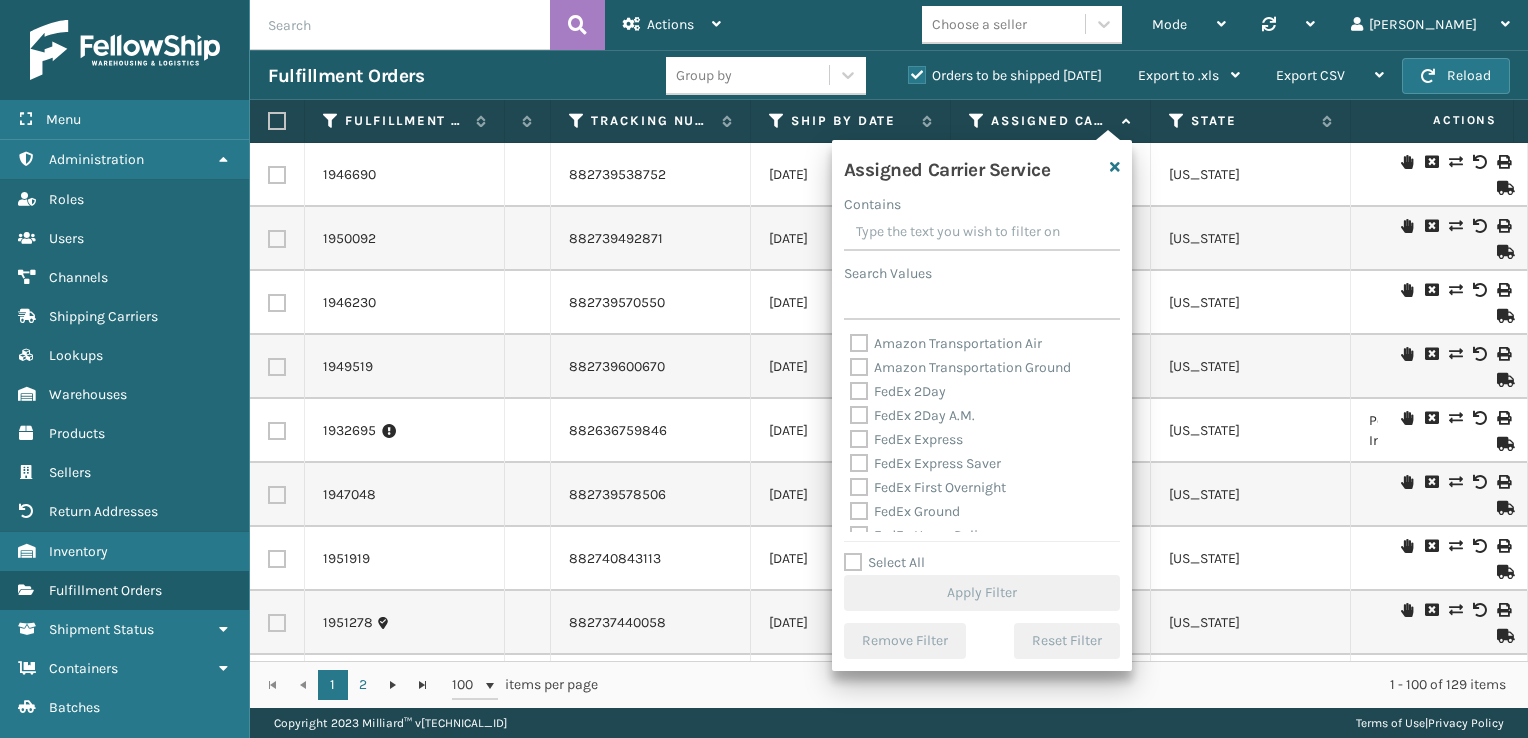 click on "Select All" at bounding box center [884, 562] 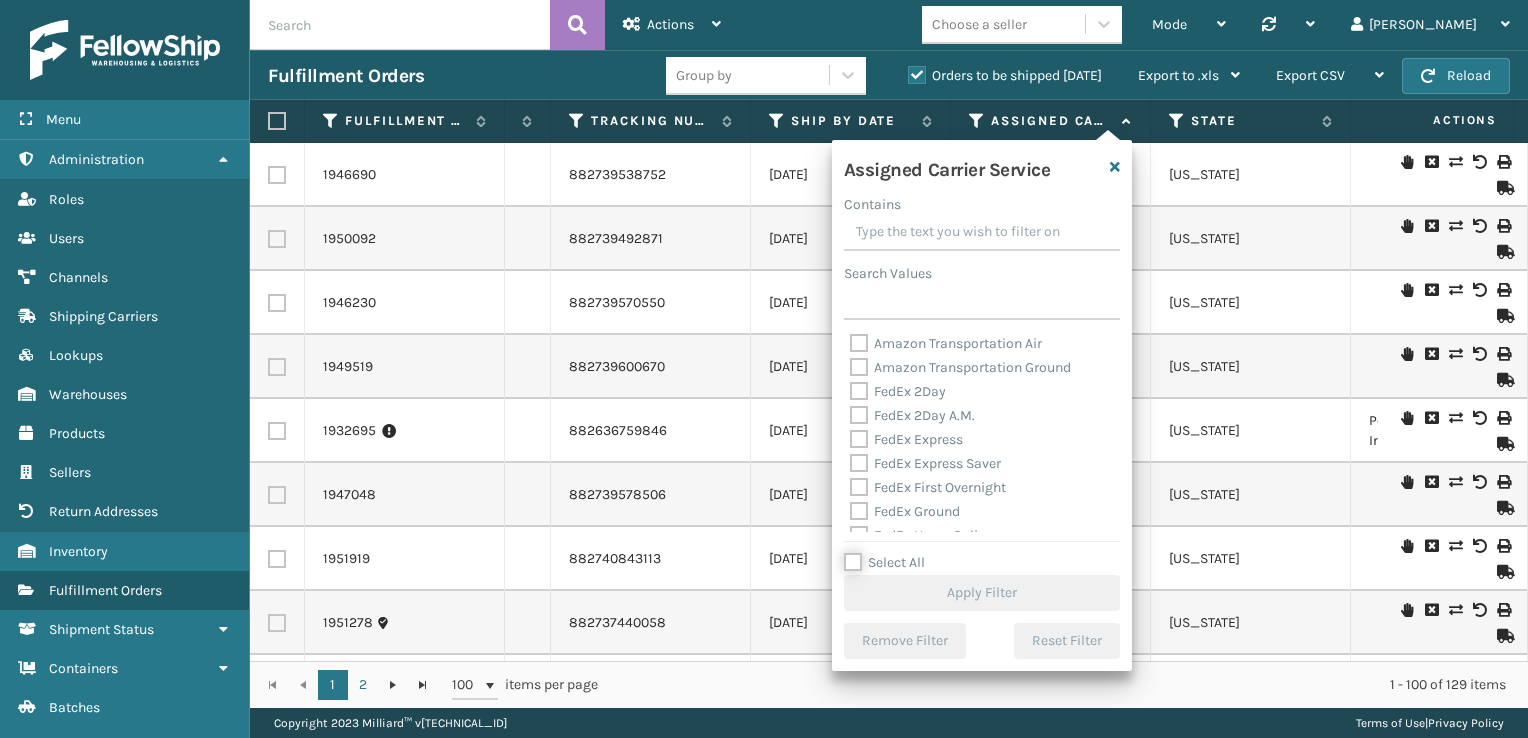 click on "Select All" at bounding box center [994, 552] 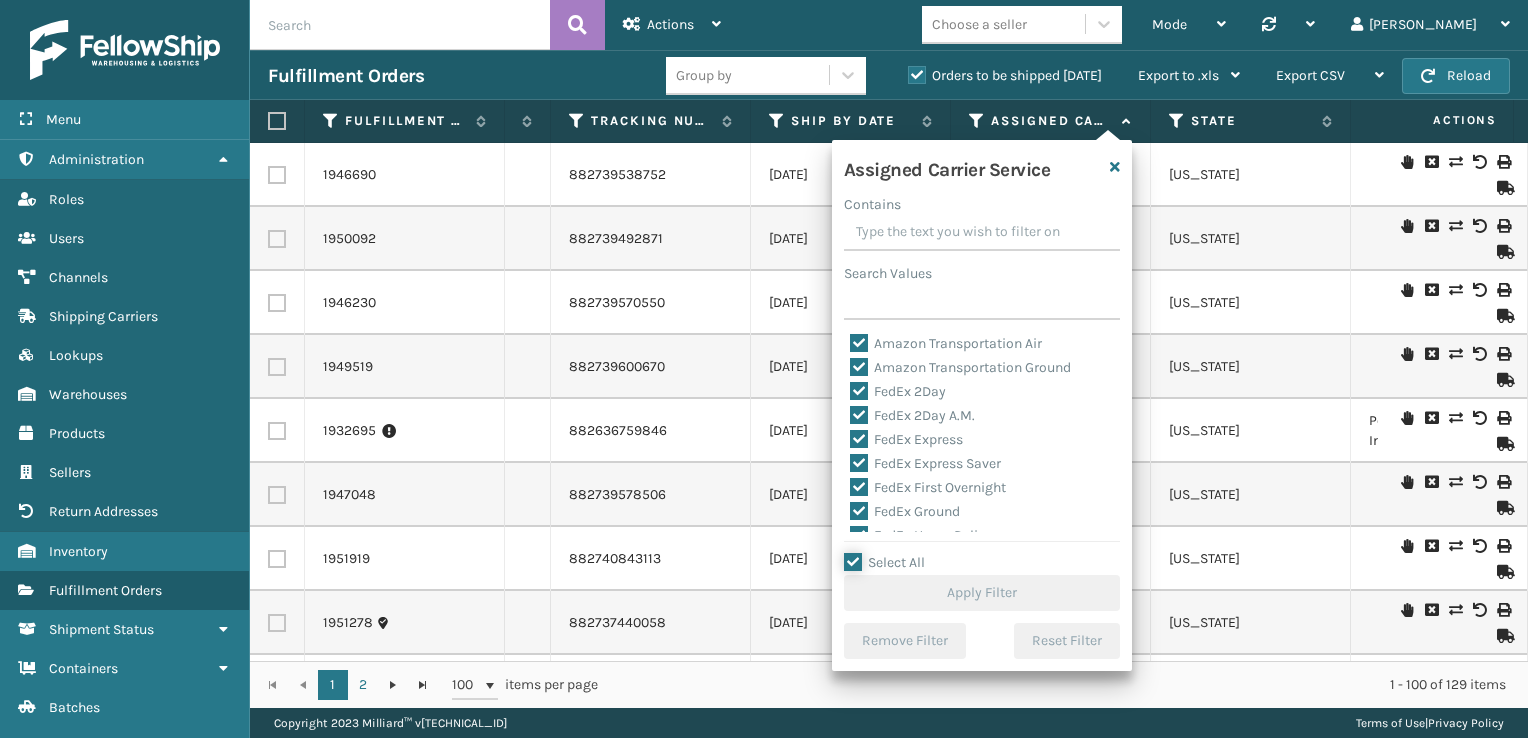checkbox on "true" 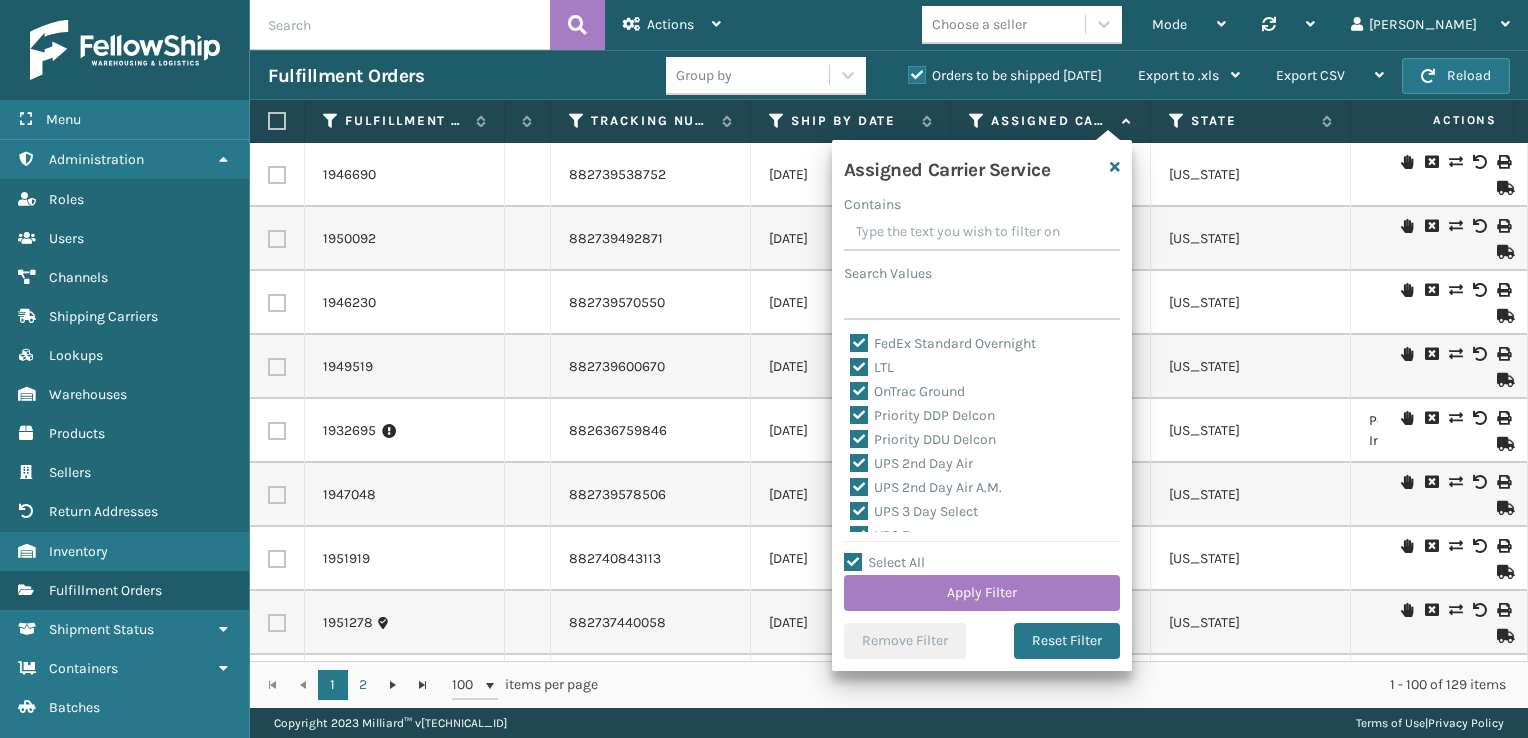click on "LTL" at bounding box center [872, 367] 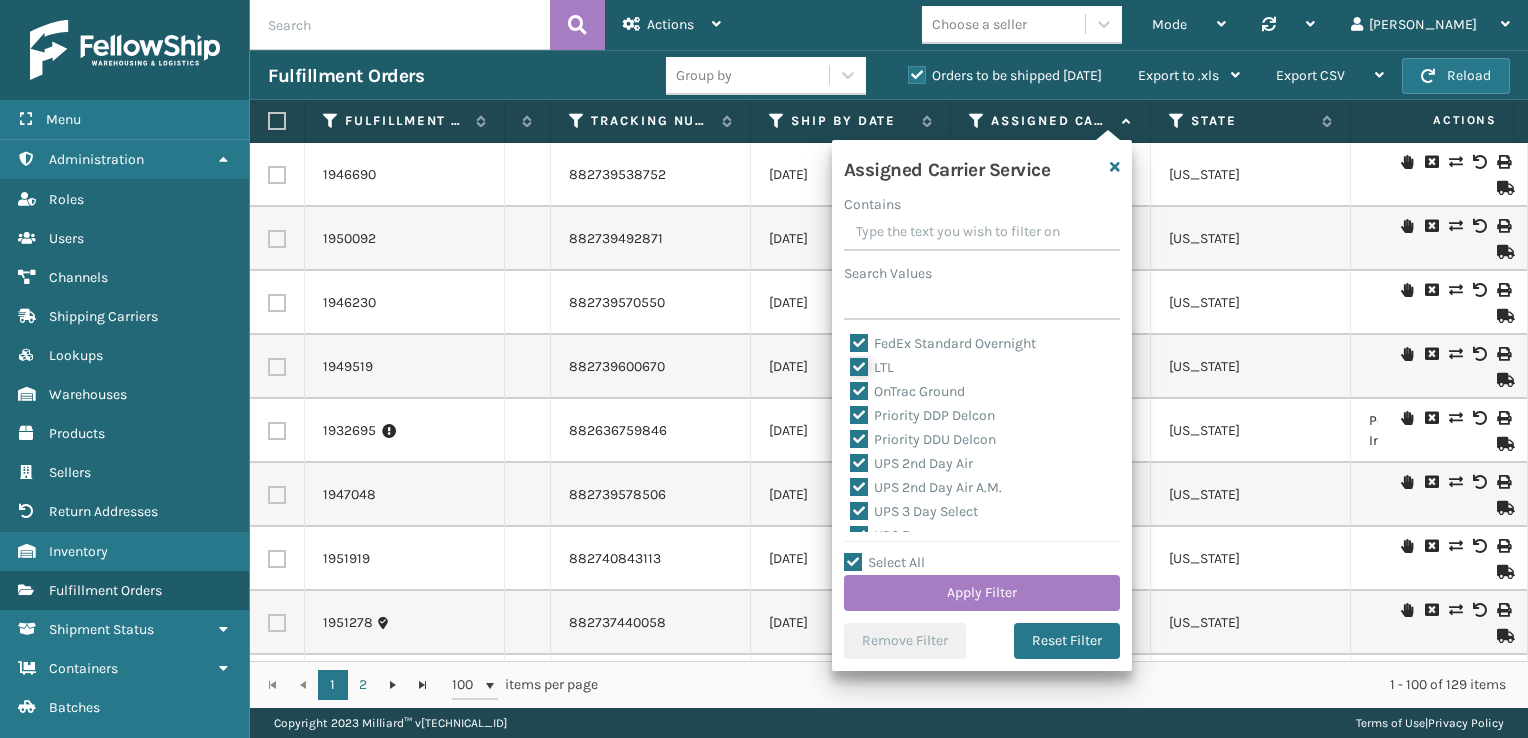 click on "LTL" at bounding box center [850, 362] 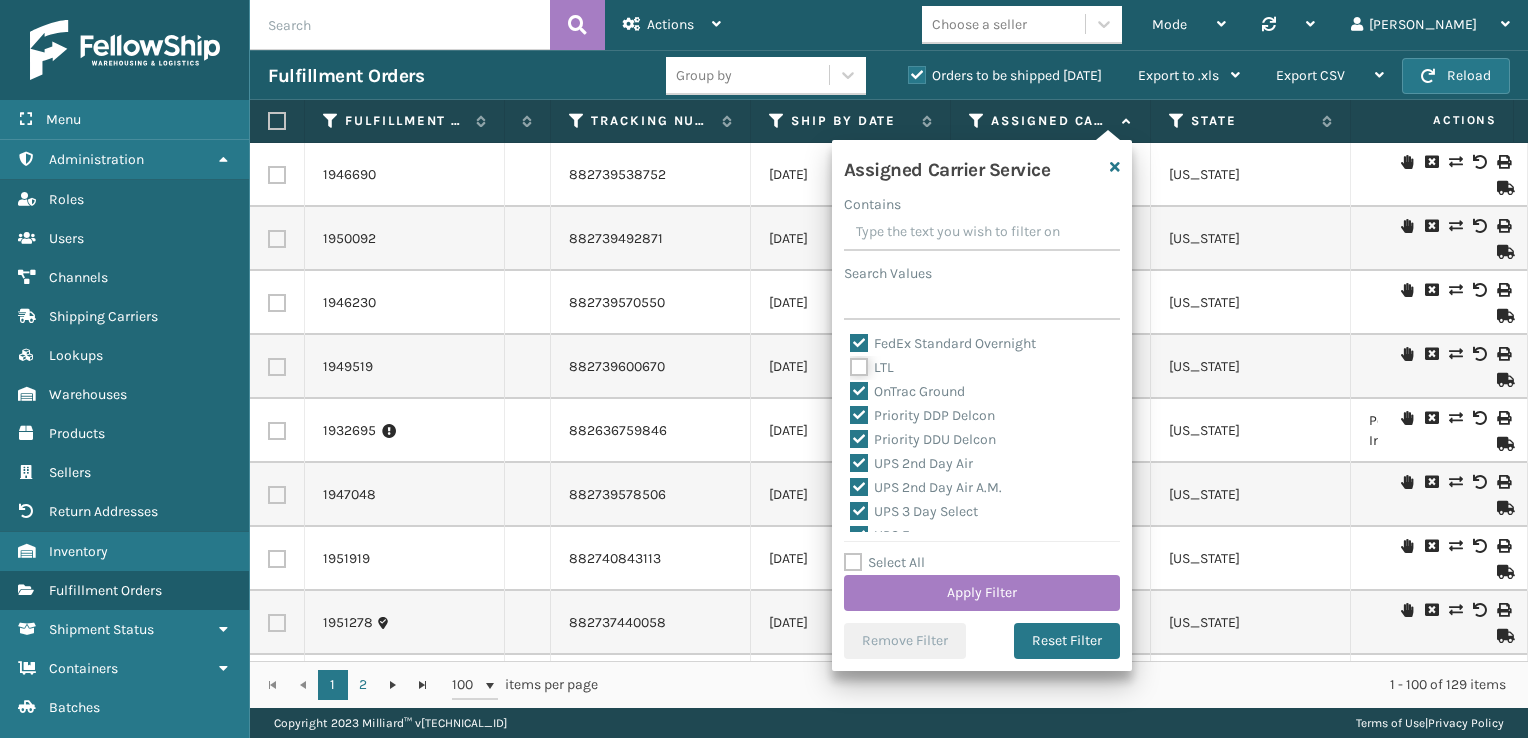 checkbox on "false" 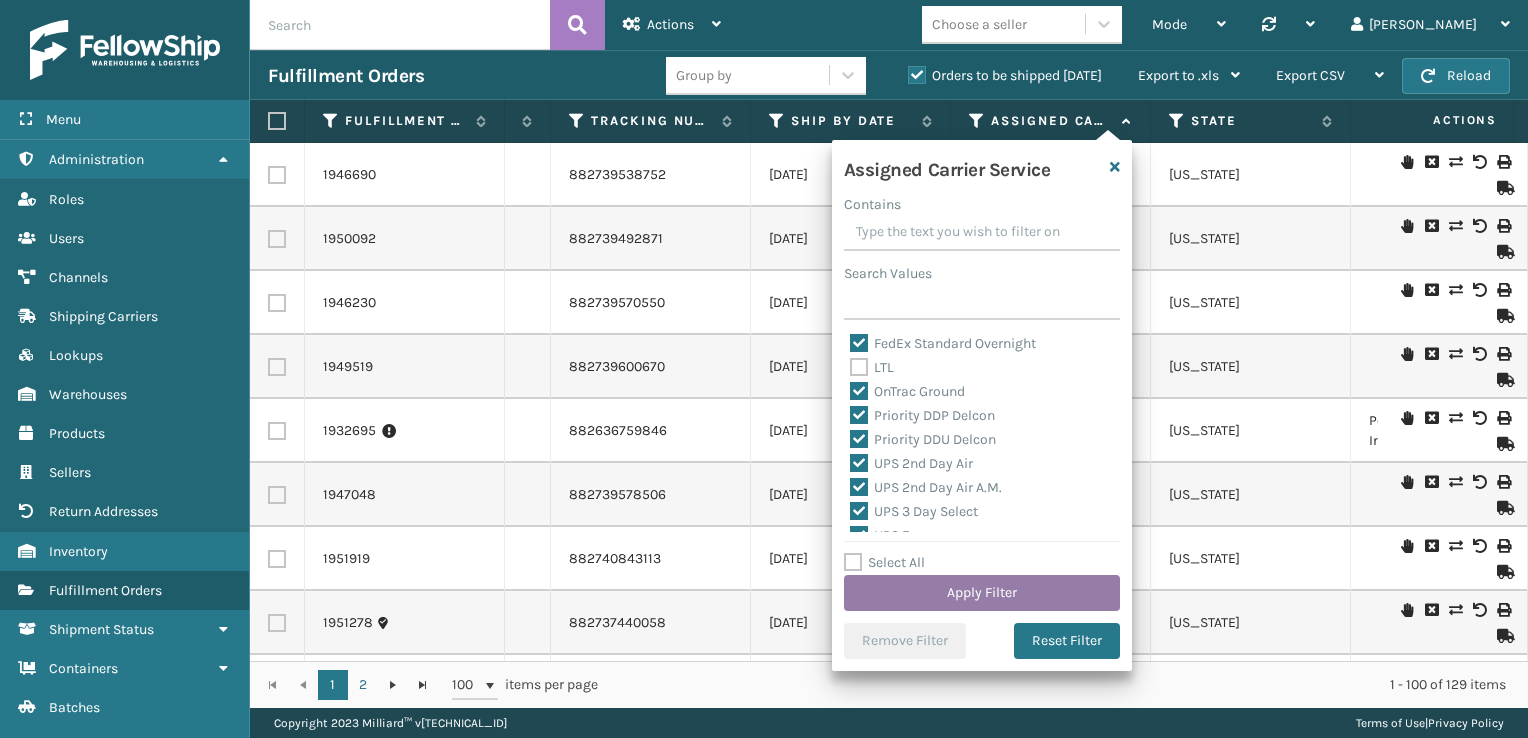 click on "Apply Filter" at bounding box center (982, 593) 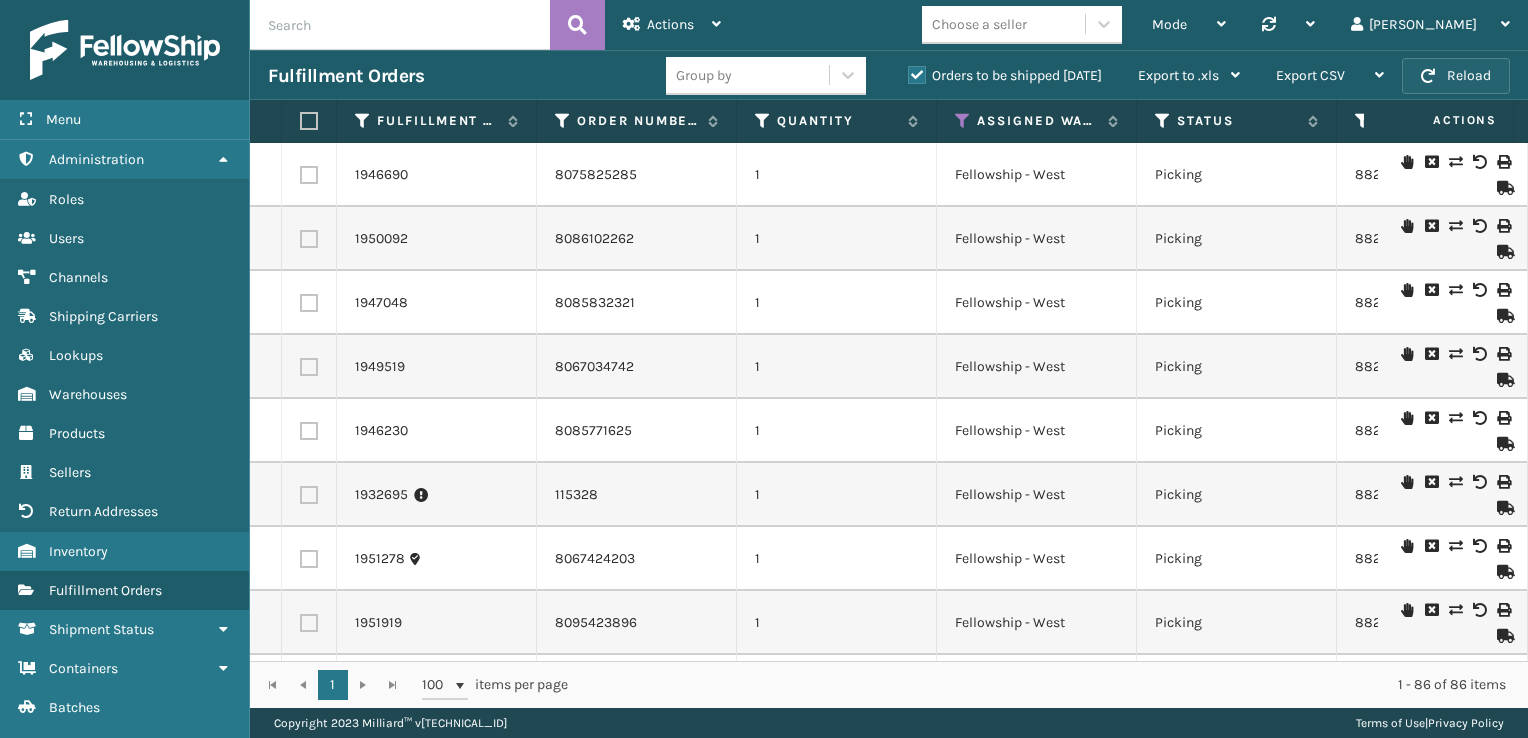 click on "Reload" at bounding box center (1456, 76) 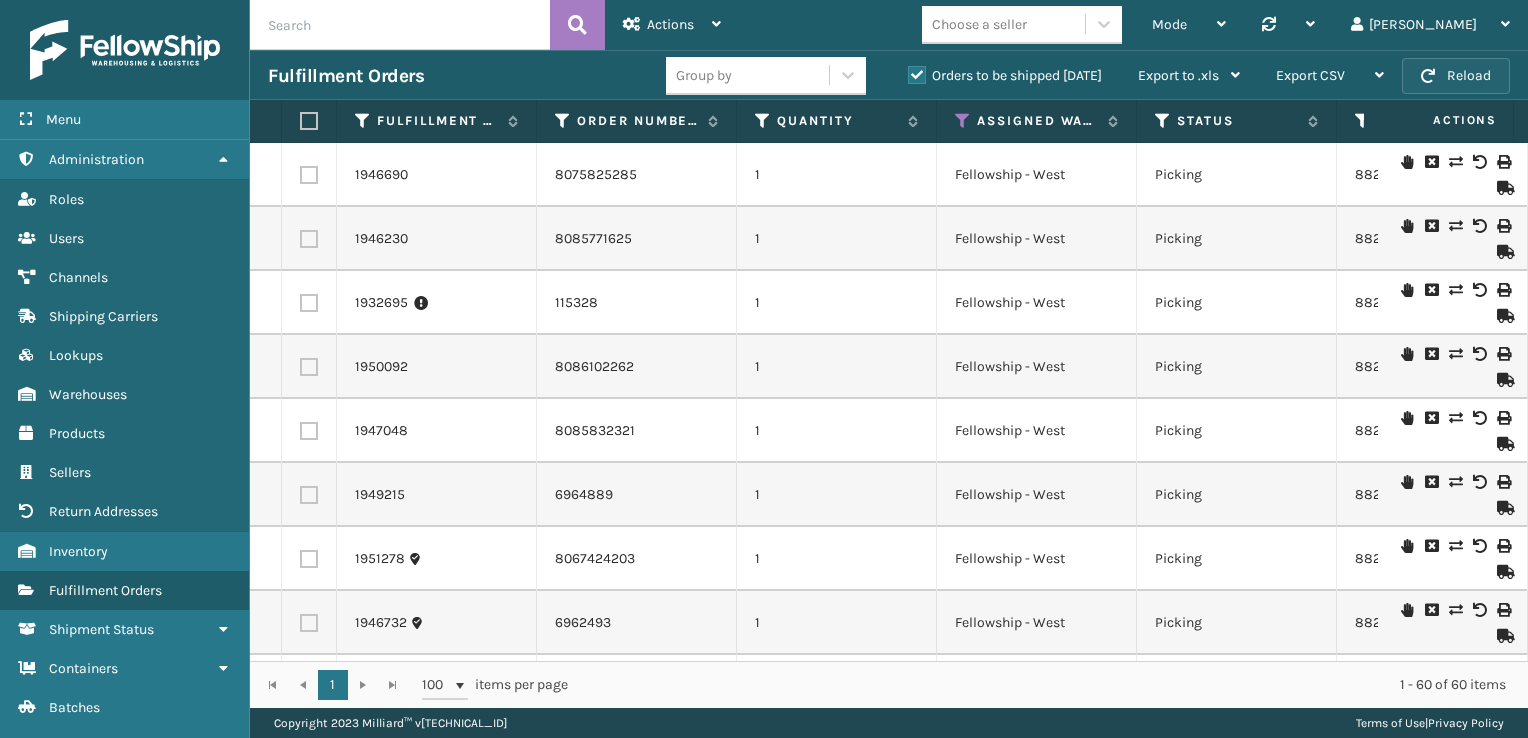 click at bounding box center (1428, 76) 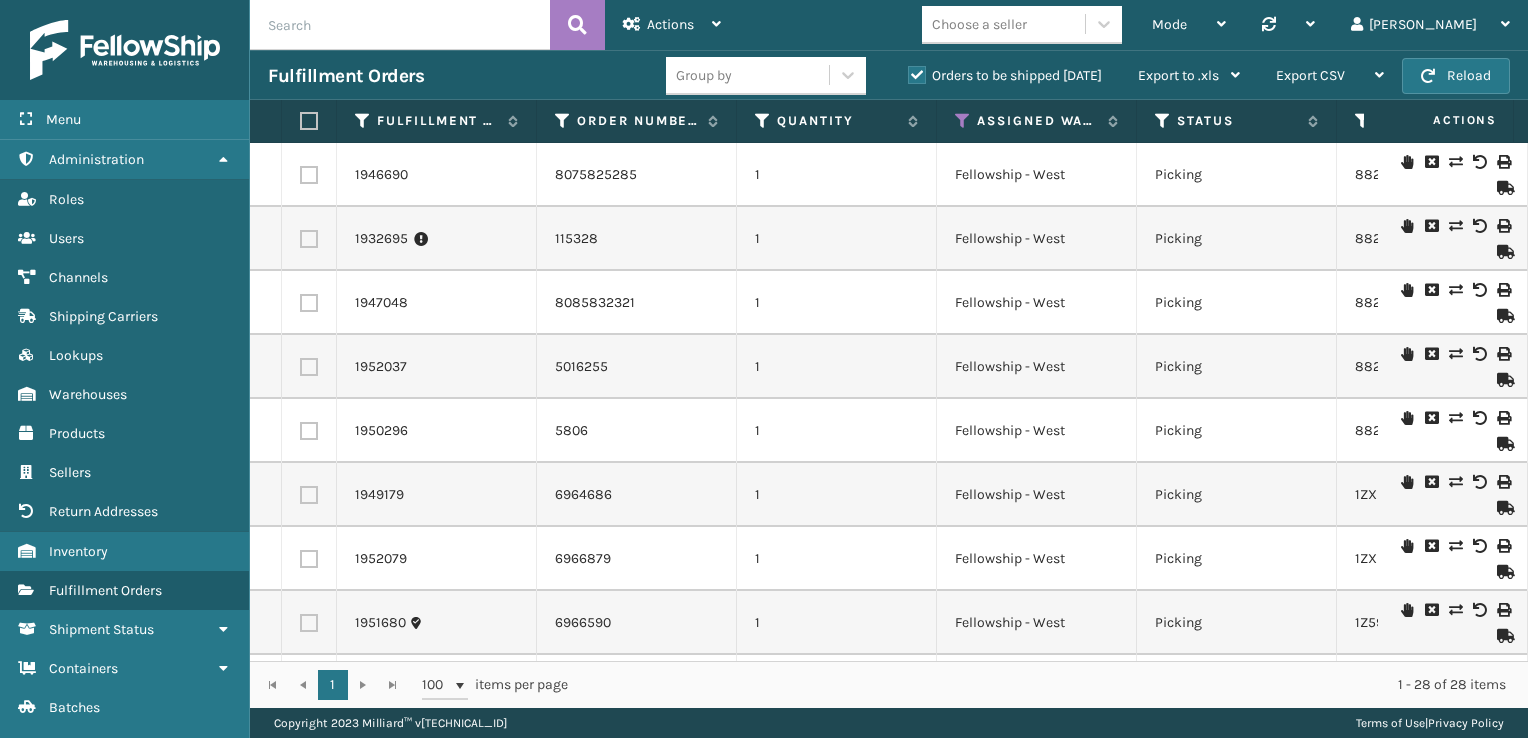 scroll, scrollTop: 0, scrollLeft: 40, axis: horizontal 